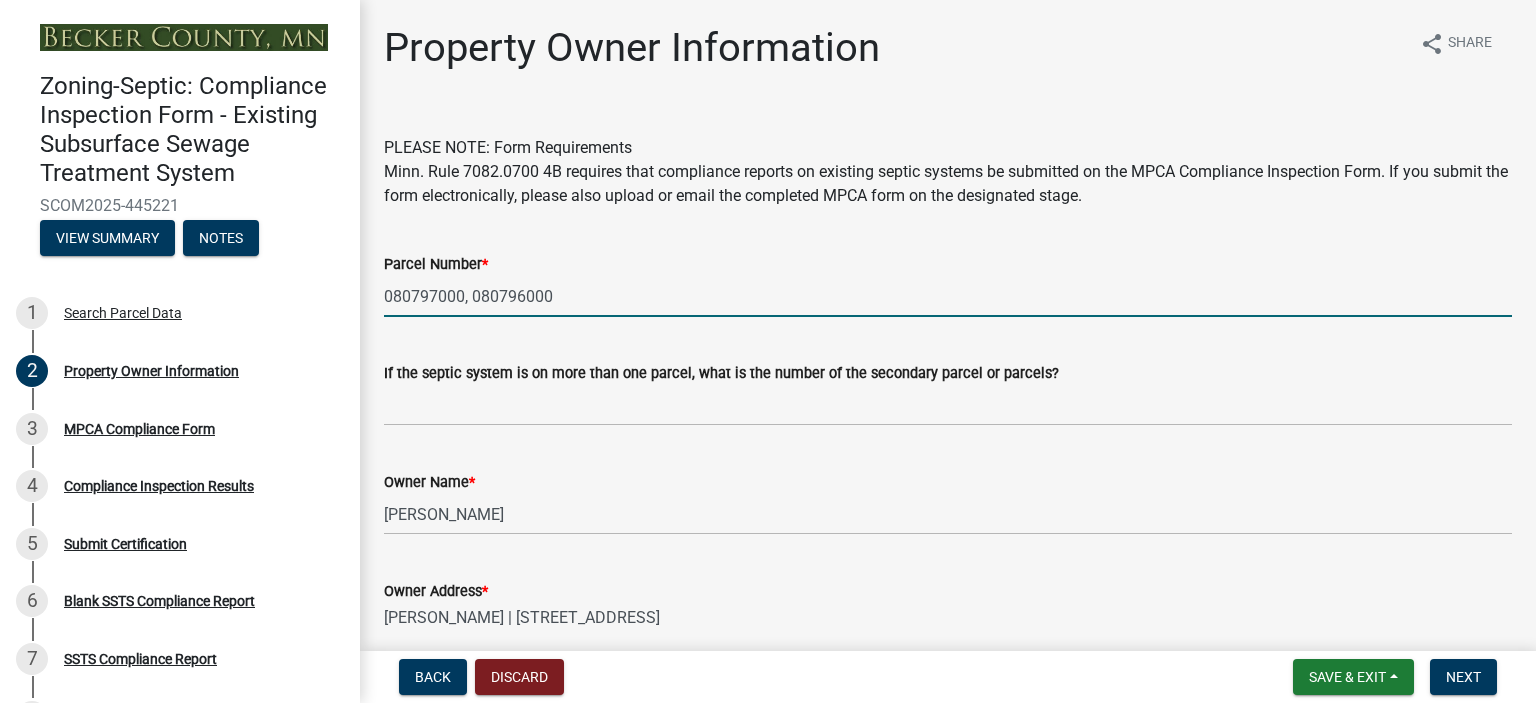 scroll, scrollTop: 0, scrollLeft: 0, axis: both 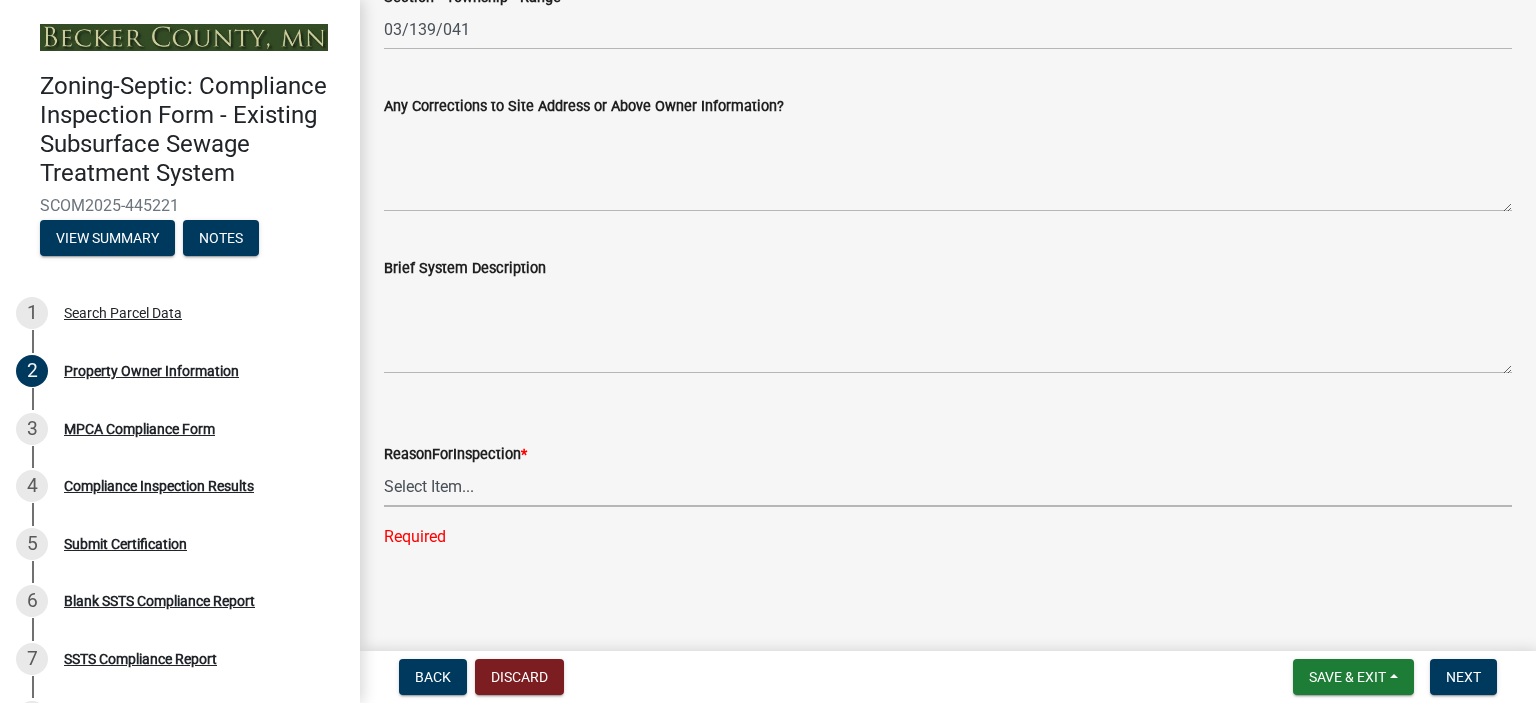 click on "Select Item...   Property Sale   Lake Study   Required for Permit   Other" at bounding box center [948, 486] 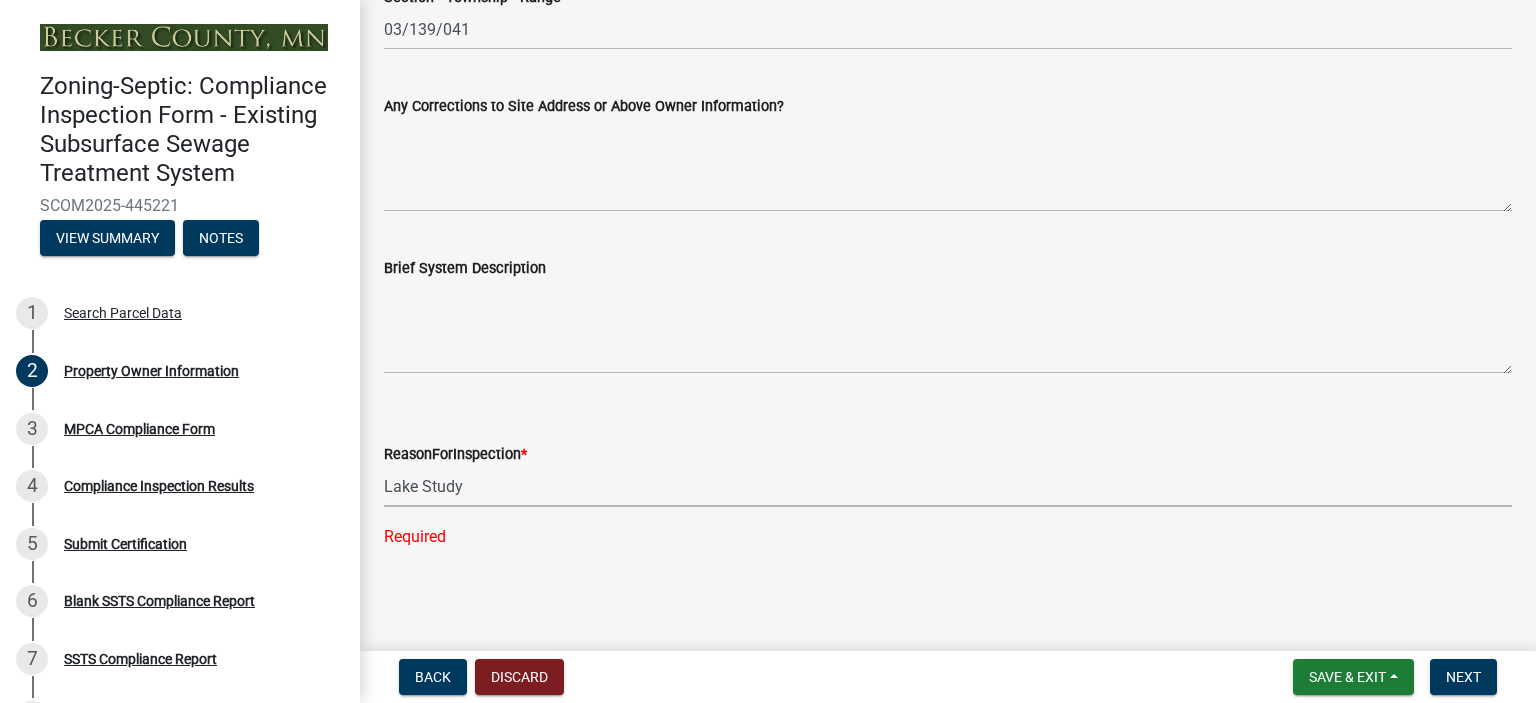 click on "Select Item...   Property Sale   Lake Study   Required for Permit   Other" at bounding box center [948, 486] 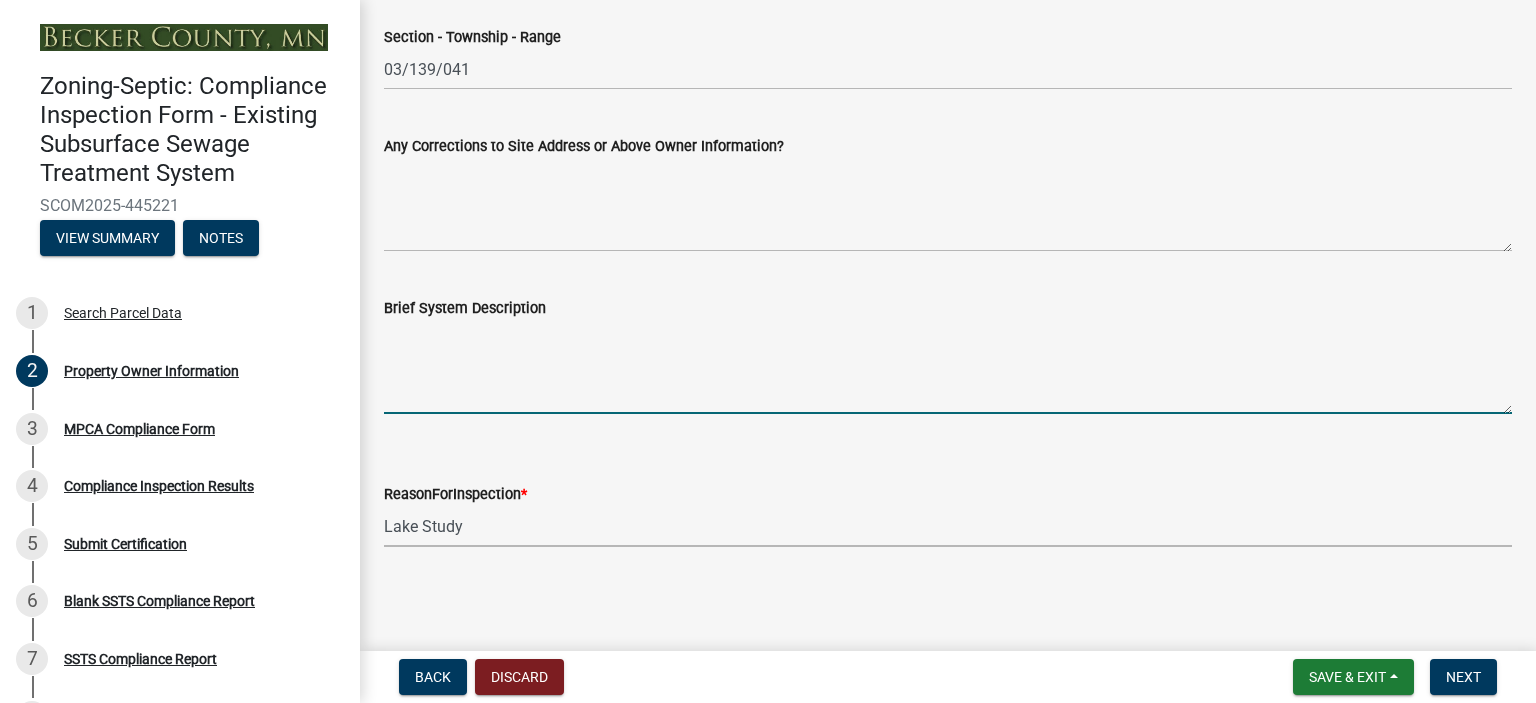 click on "Brief System Description" at bounding box center (948, 367) 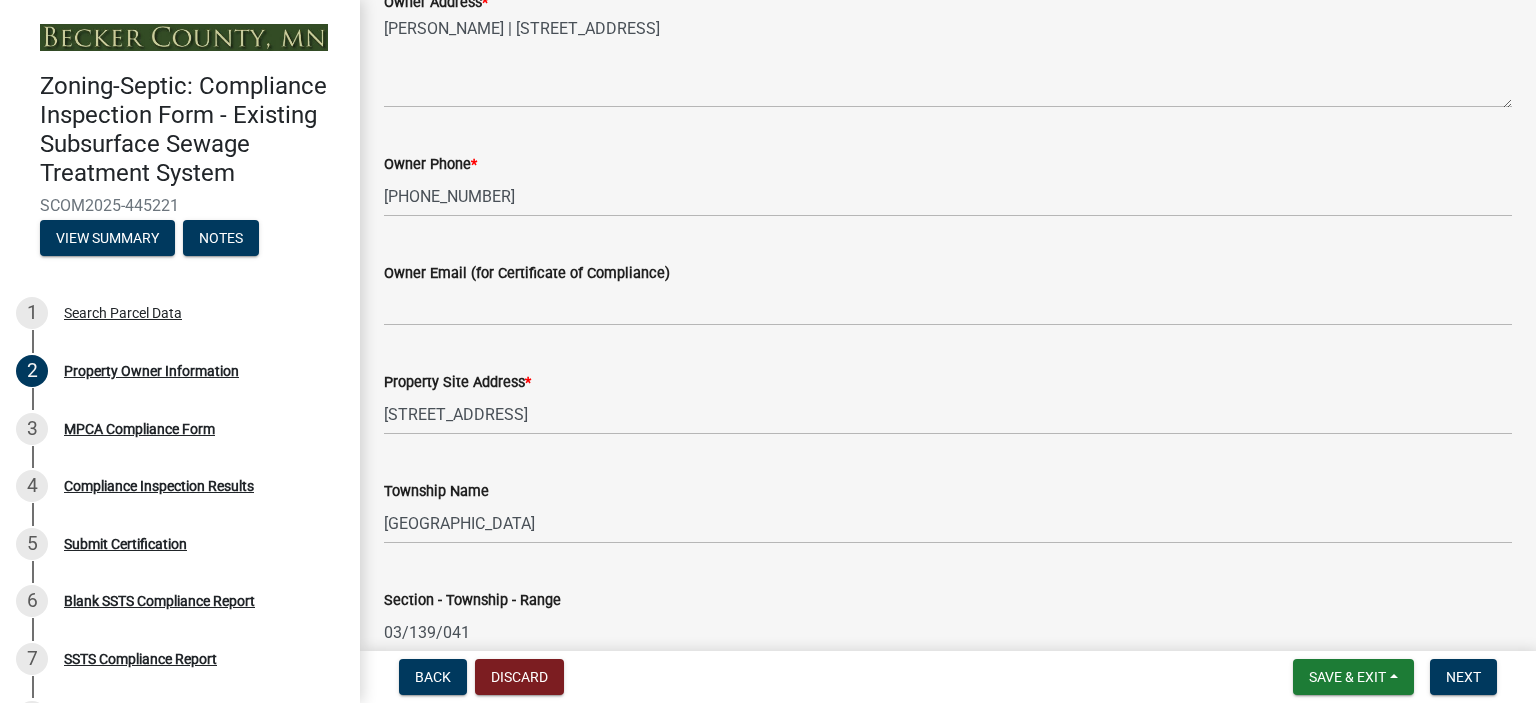 scroll, scrollTop: 27, scrollLeft: 0, axis: vertical 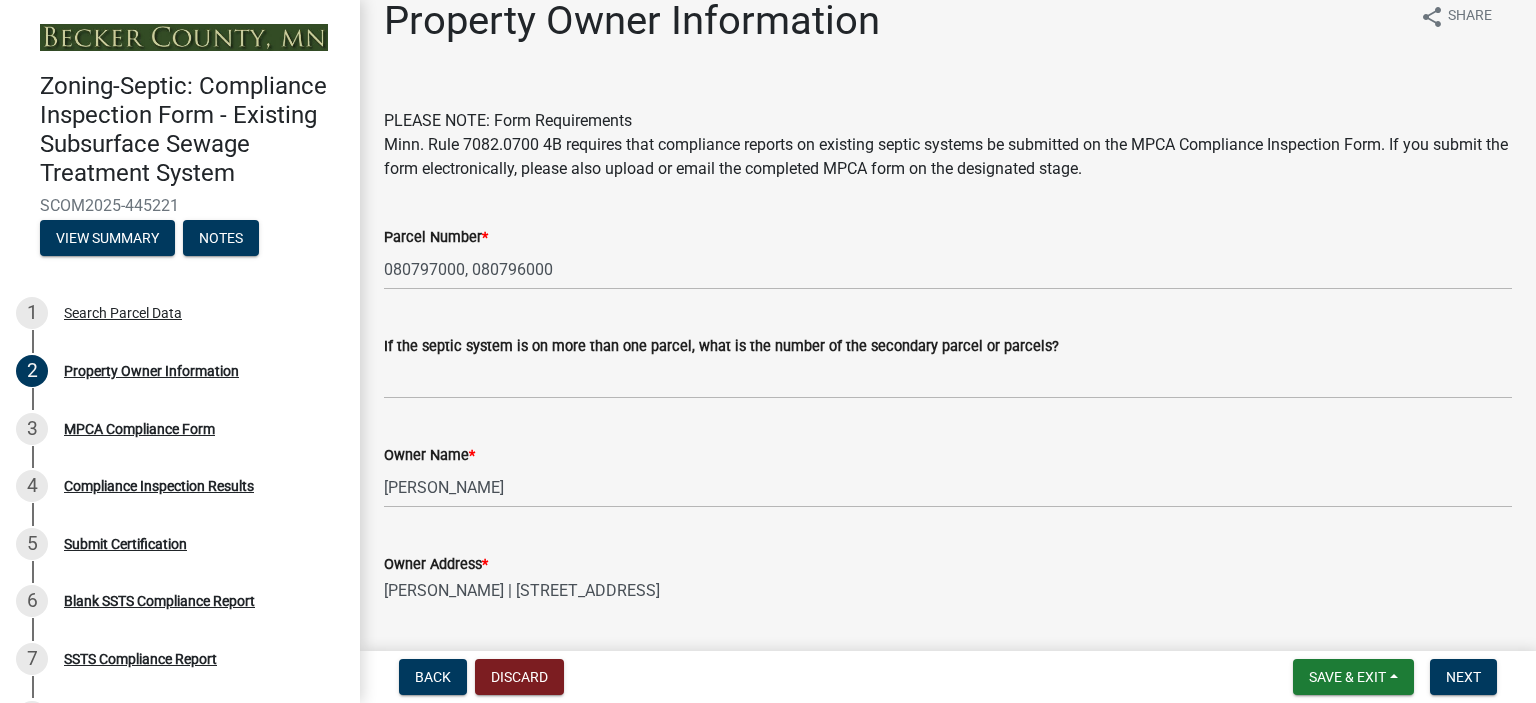 type on "HOLDING TANK" 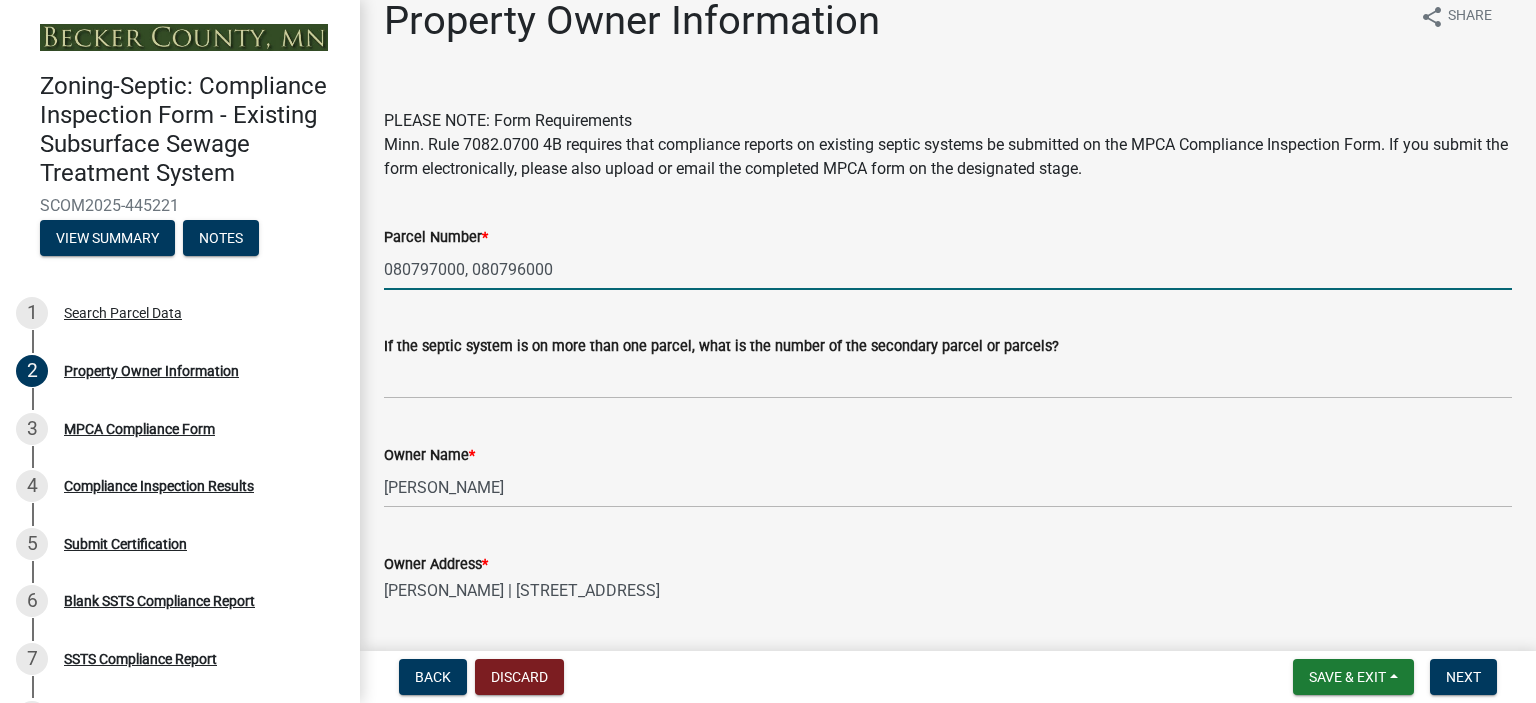 click on "080797000, 080796000" at bounding box center [948, 269] 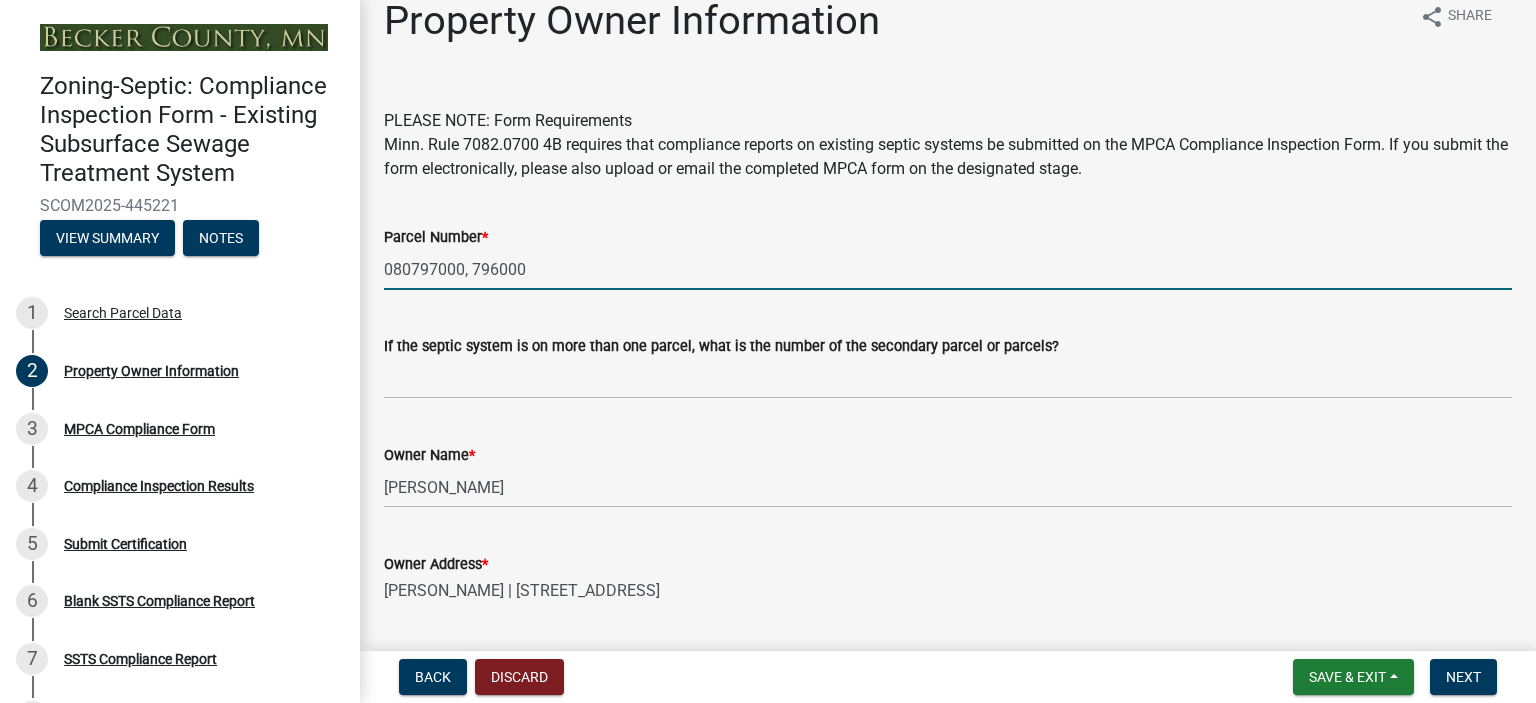 click on "080797000, 796000" at bounding box center (948, 269) 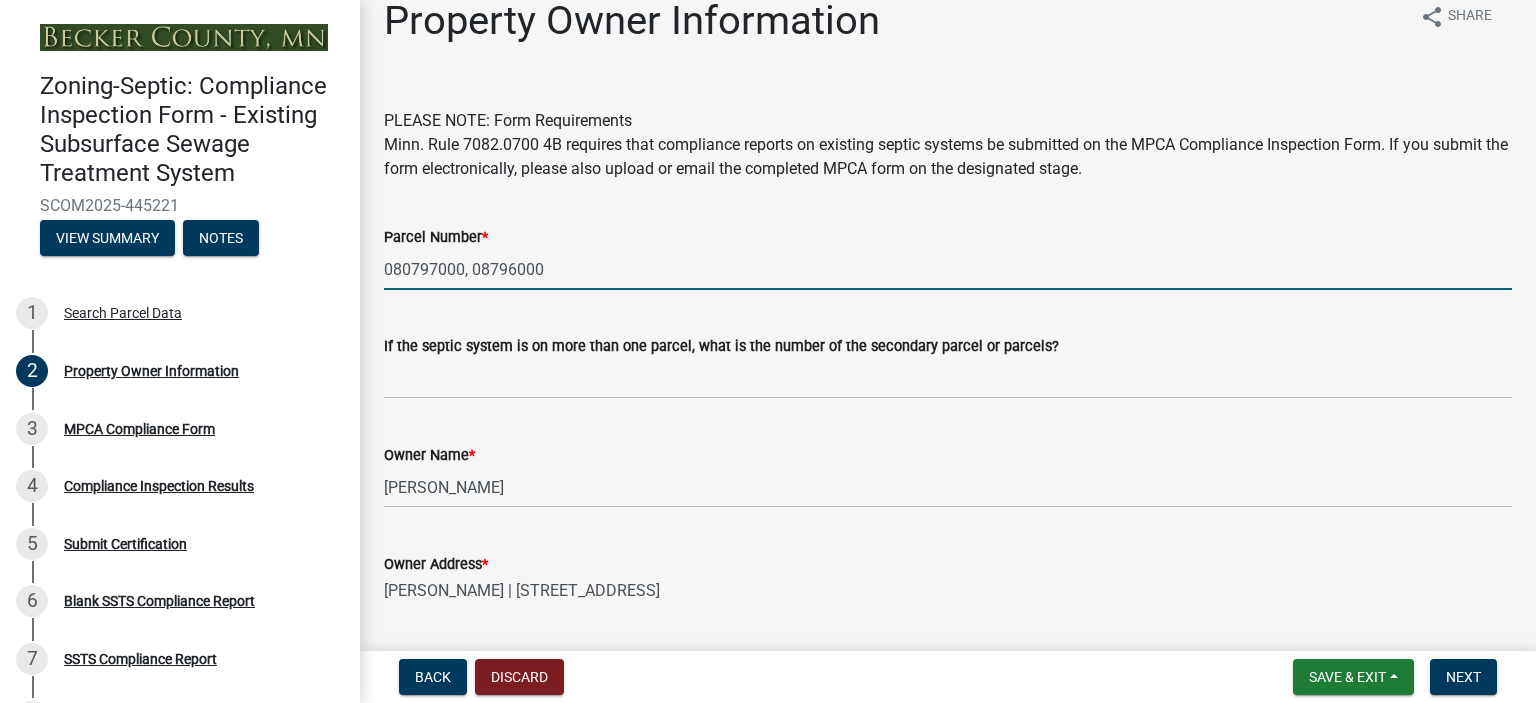 type on "080797000, 080796000" 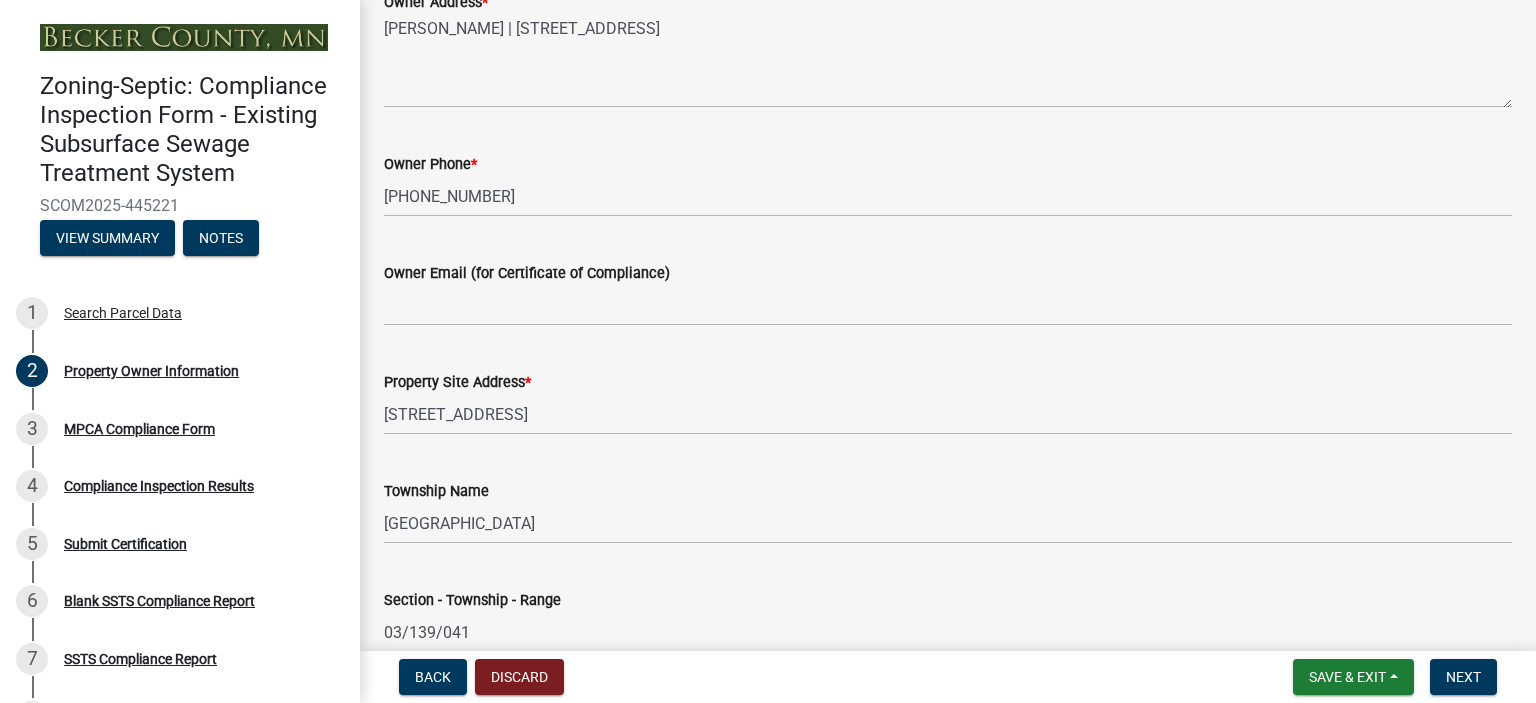 scroll, scrollTop: 1152, scrollLeft: 0, axis: vertical 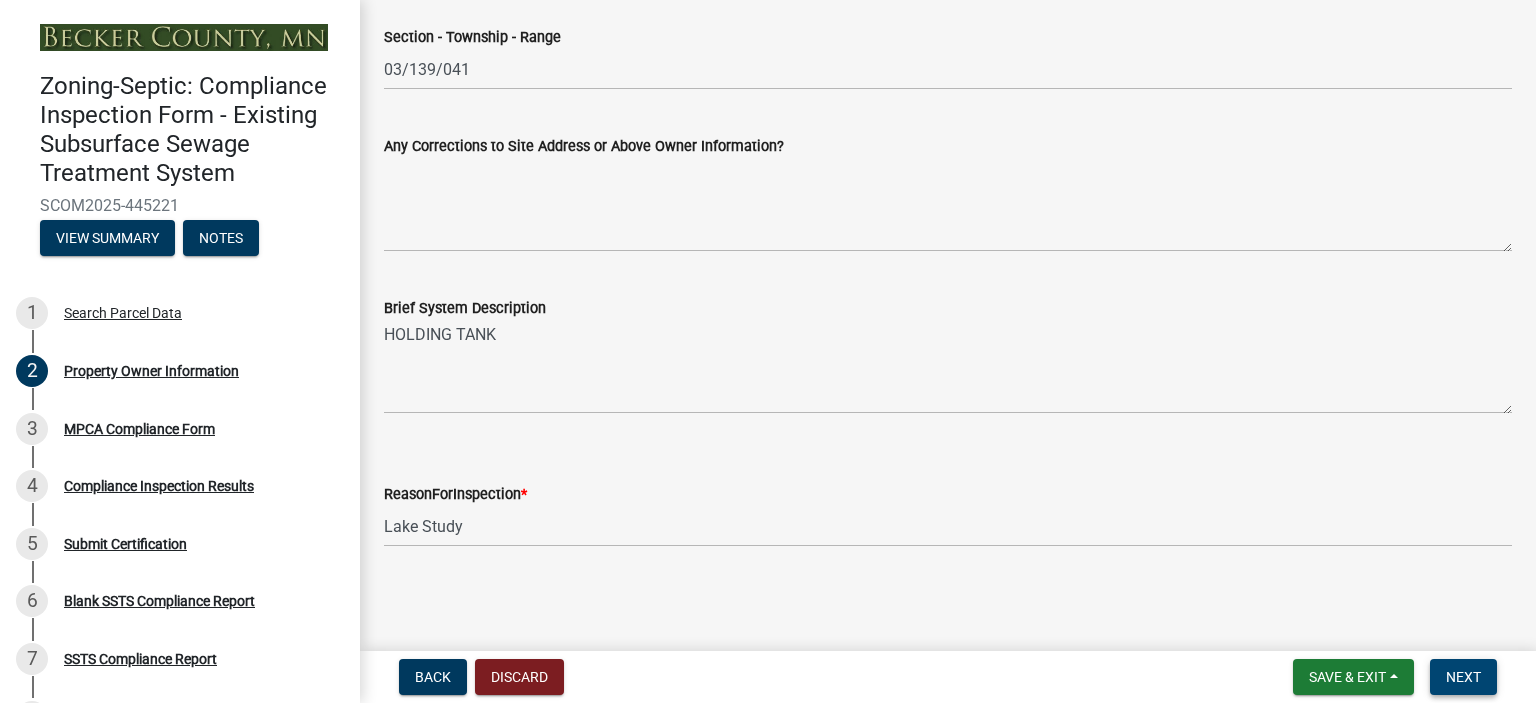 click on "Next" at bounding box center (1463, 677) 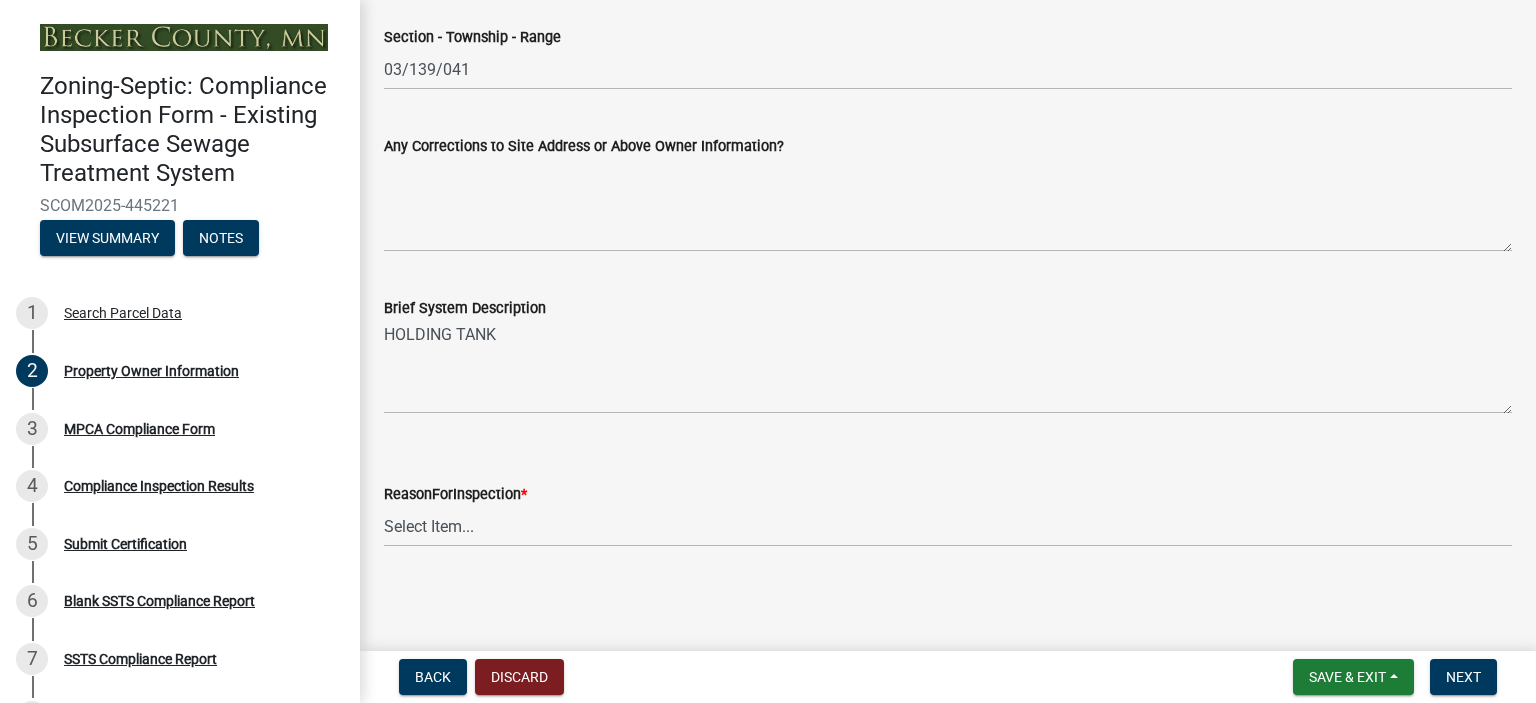 scroll, scrollTop: 0, scrollLeft: 0, axis: both 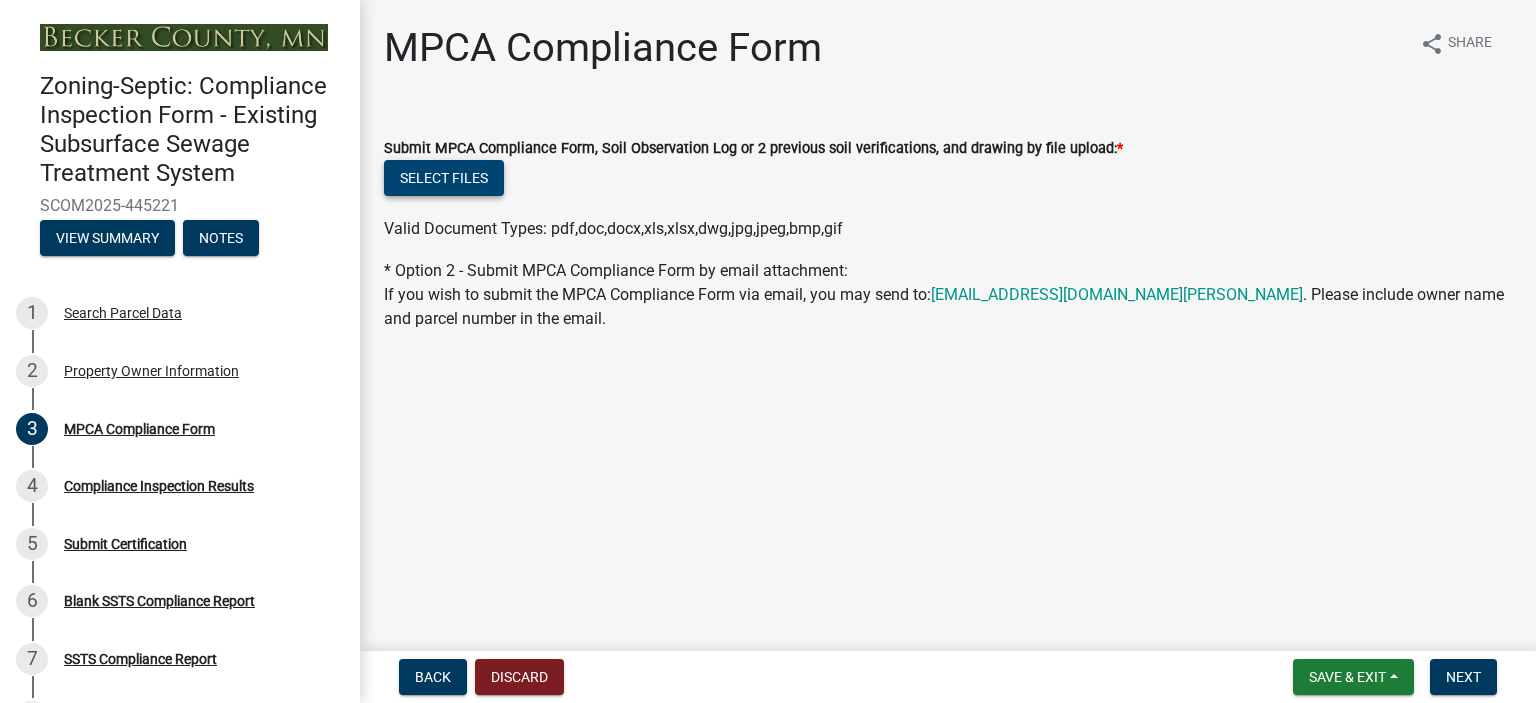 click on "Select files" 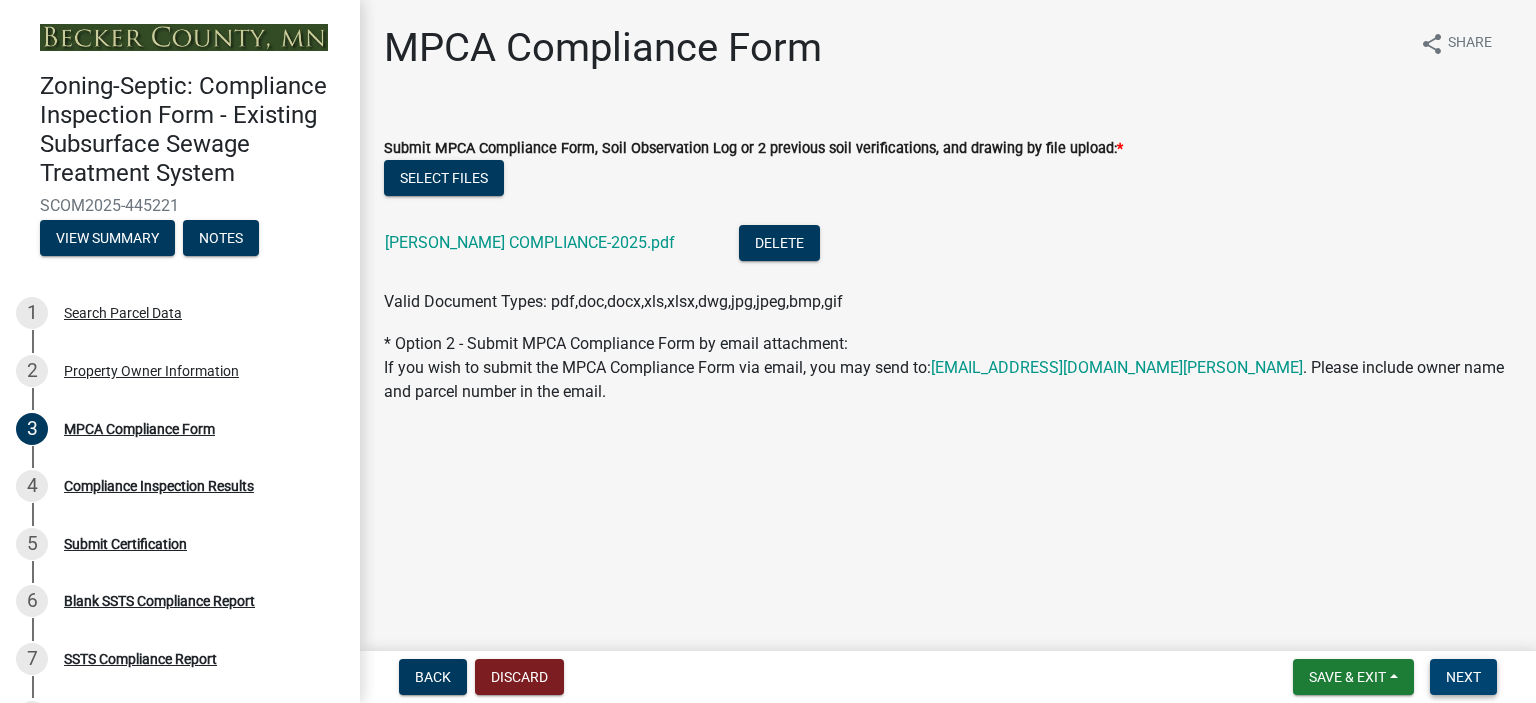 click on "Next" at bounding box center (1463, 677) 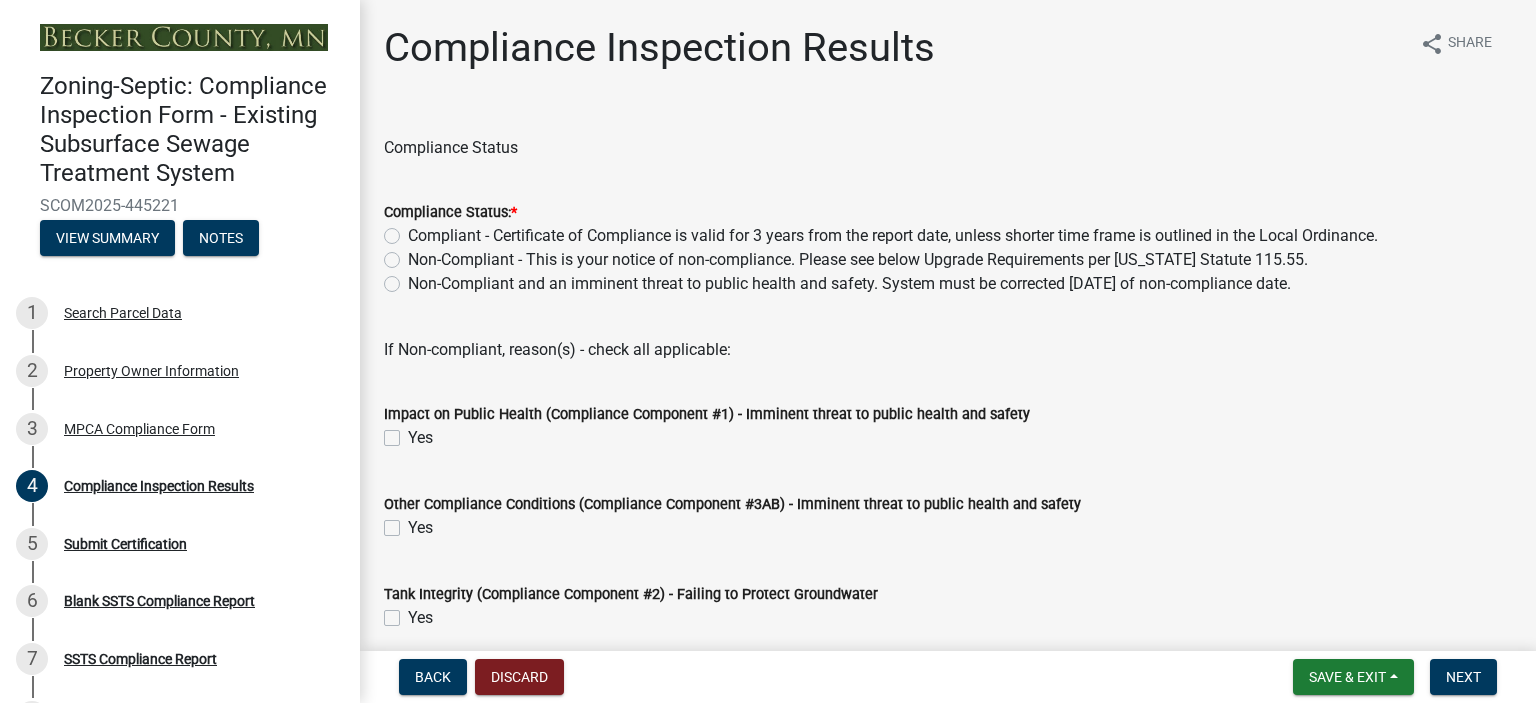 click on "Compliant - Certificate of Compliance is valid for 3 years from the report date, unless shorter time frame is outlined in the Local Ordinance." 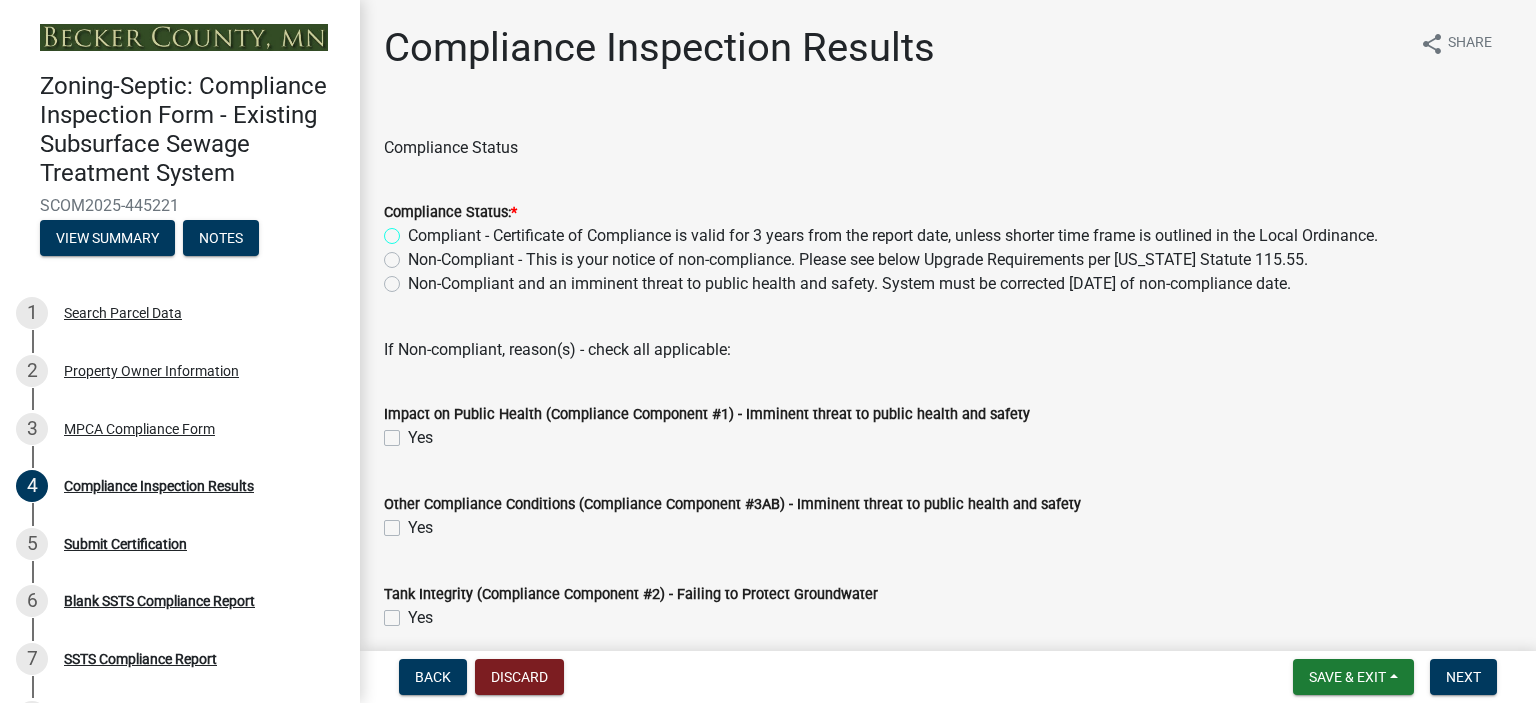 click on "Compliant - Certificate of Compliance is valid for 3 years from the report date, unless shorter time frame is outlined in the Local Ordinance." at bounding box center (414, 230) 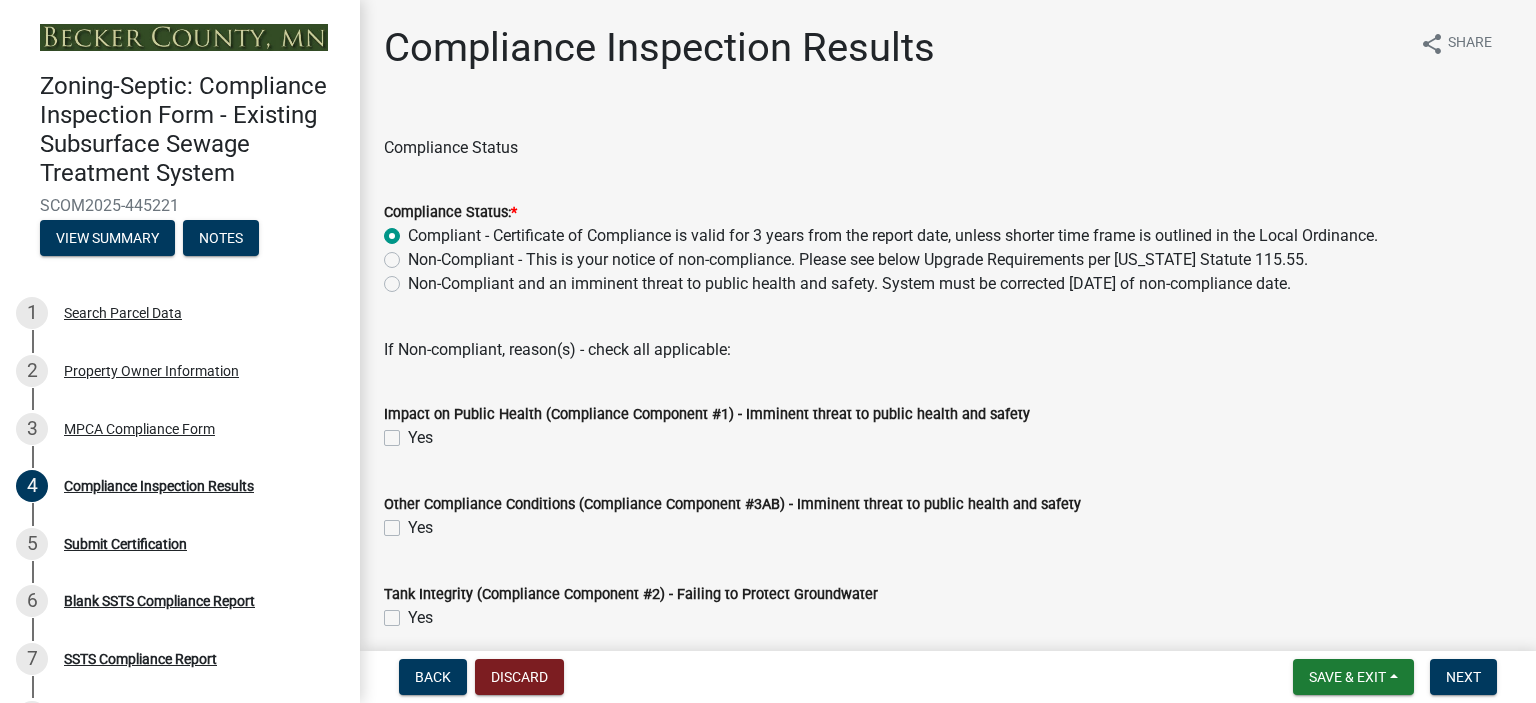 radio on "true" 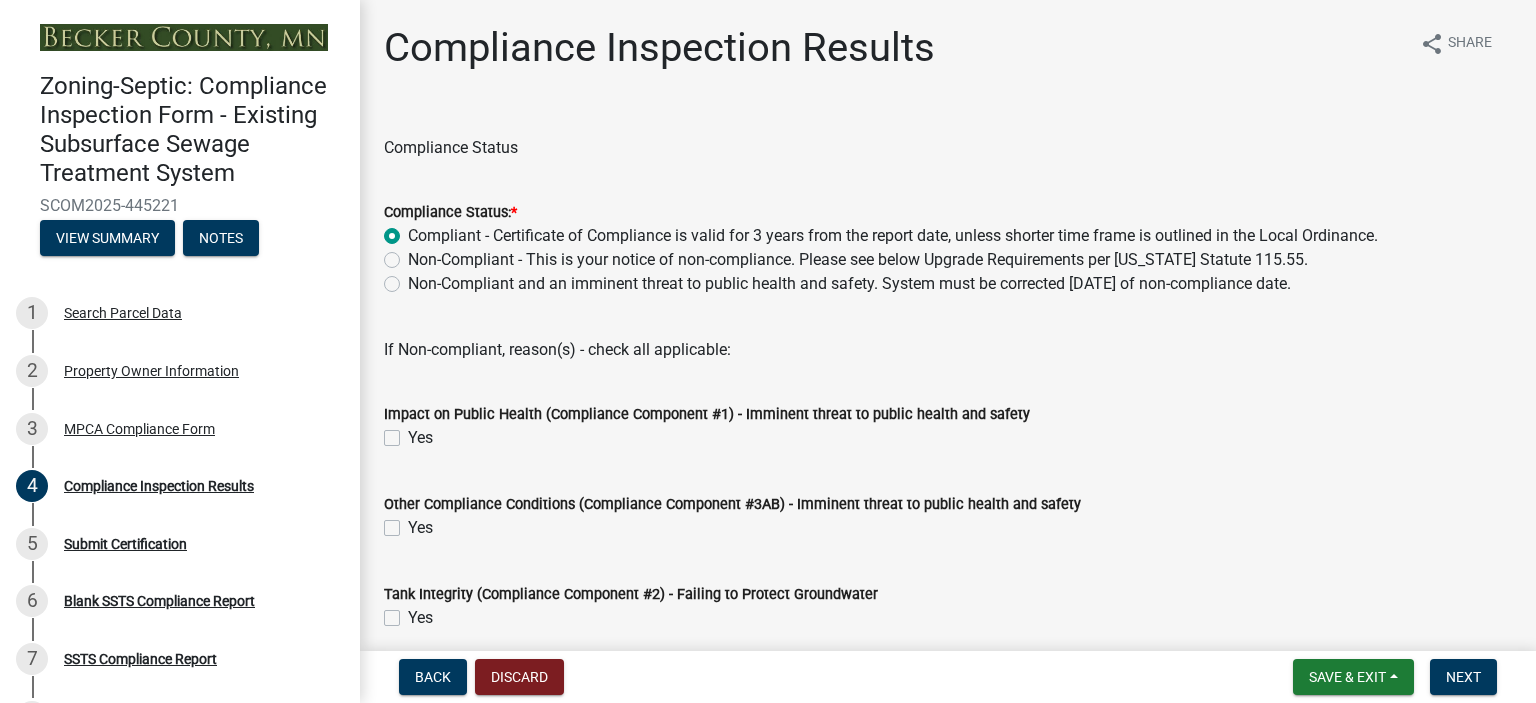 scroll, scrollTop: 352, scrollLeft: 0, axis: vertical 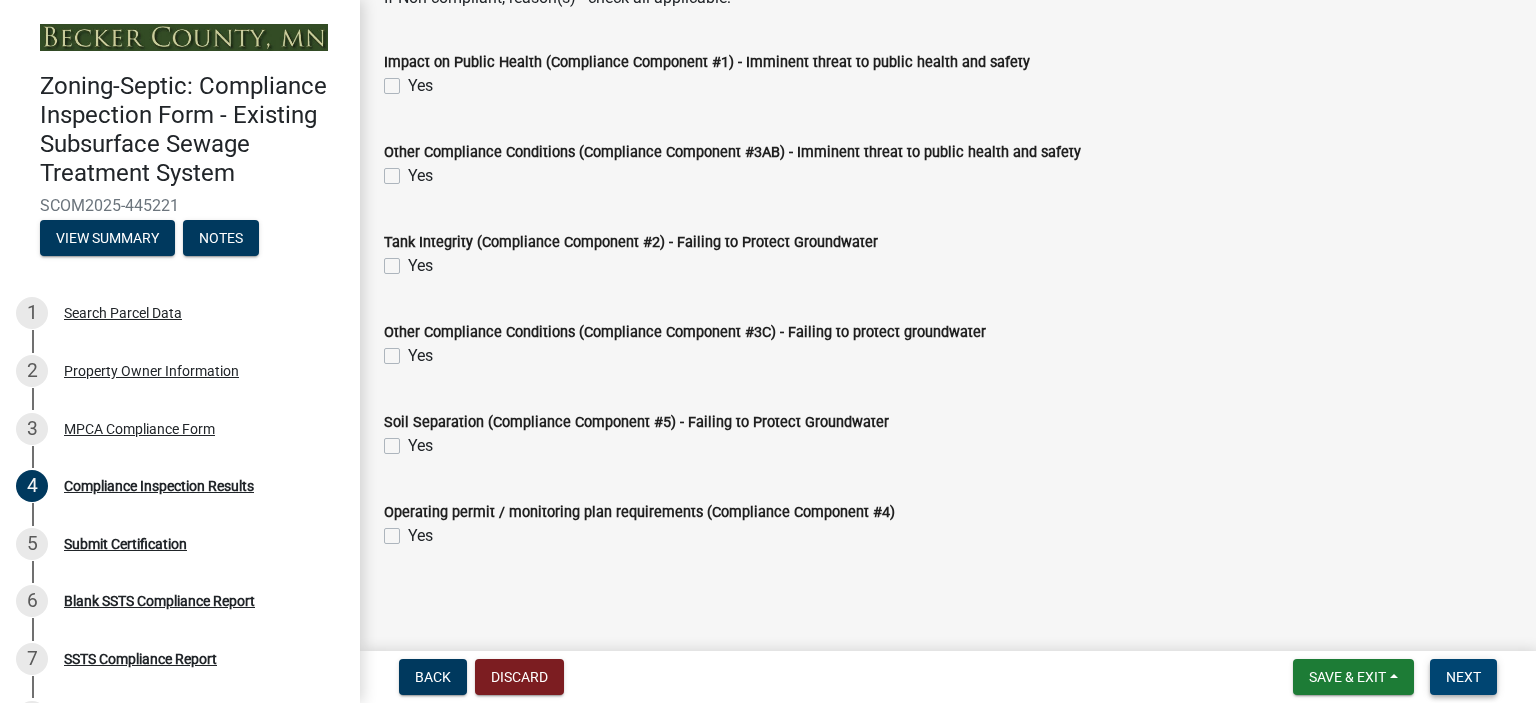click on "Next" at bounding box center [1463, 677] 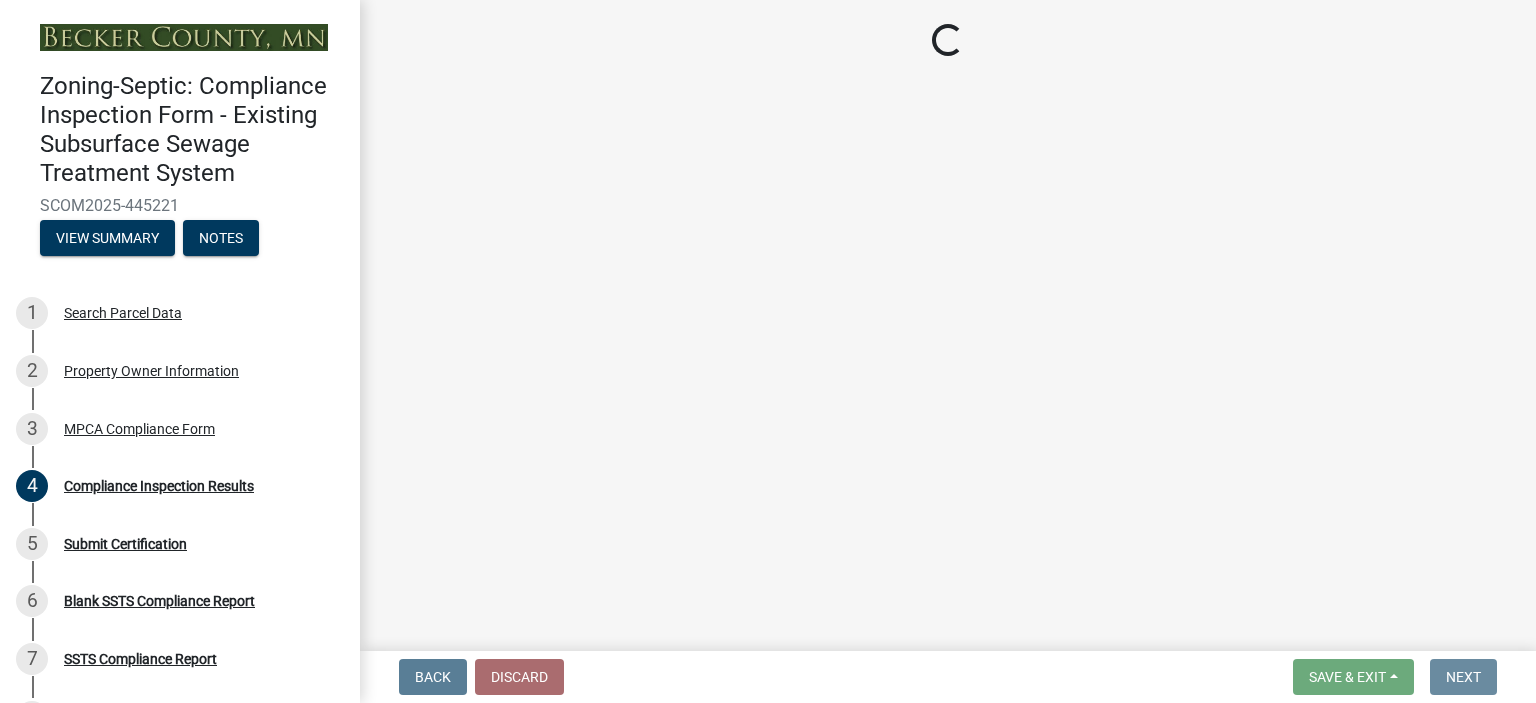 scroll, scrollTop: 0, scrollLeft: 0, axis: both 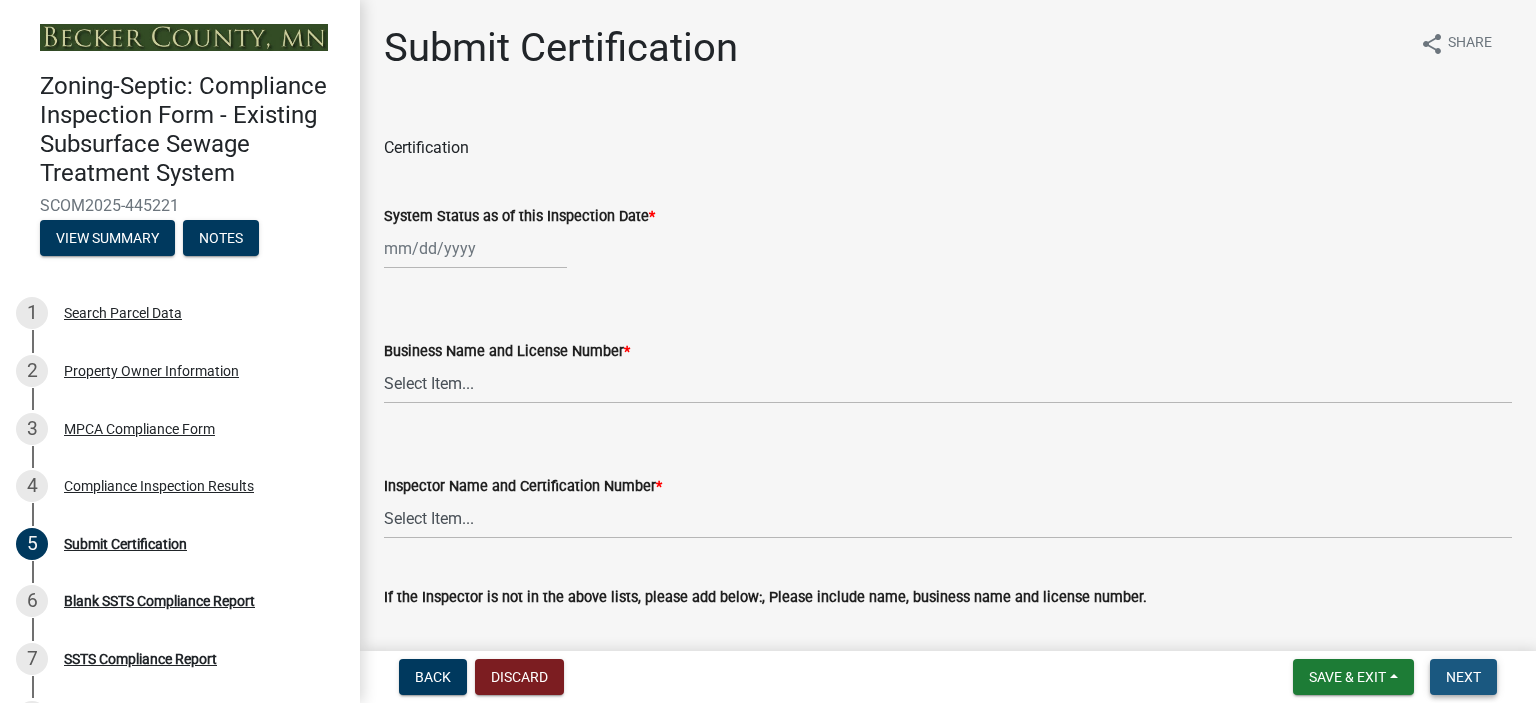 drag, startPoint x: 1467, startPoint y: 679, endPoint x: 1337, endPoint y: 507, distance: 215.60149 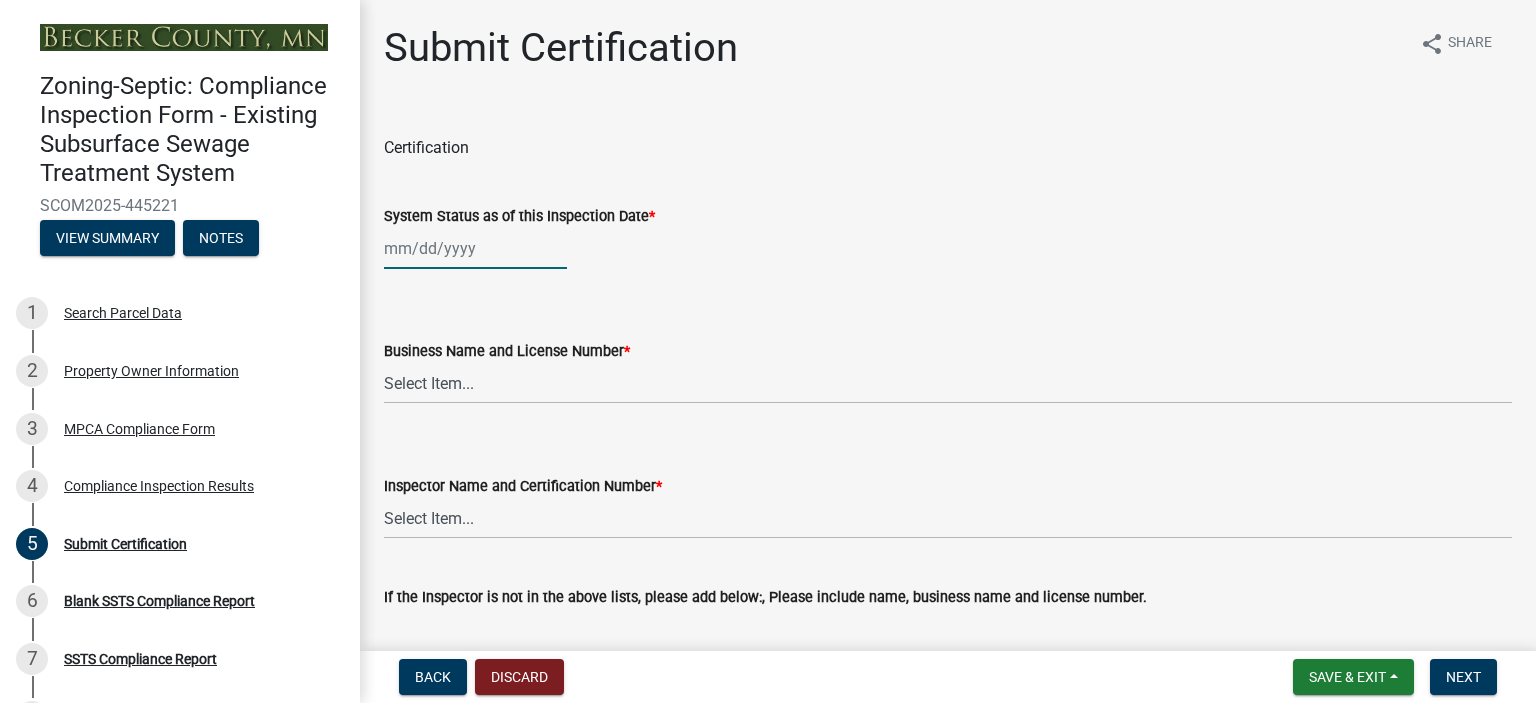 click 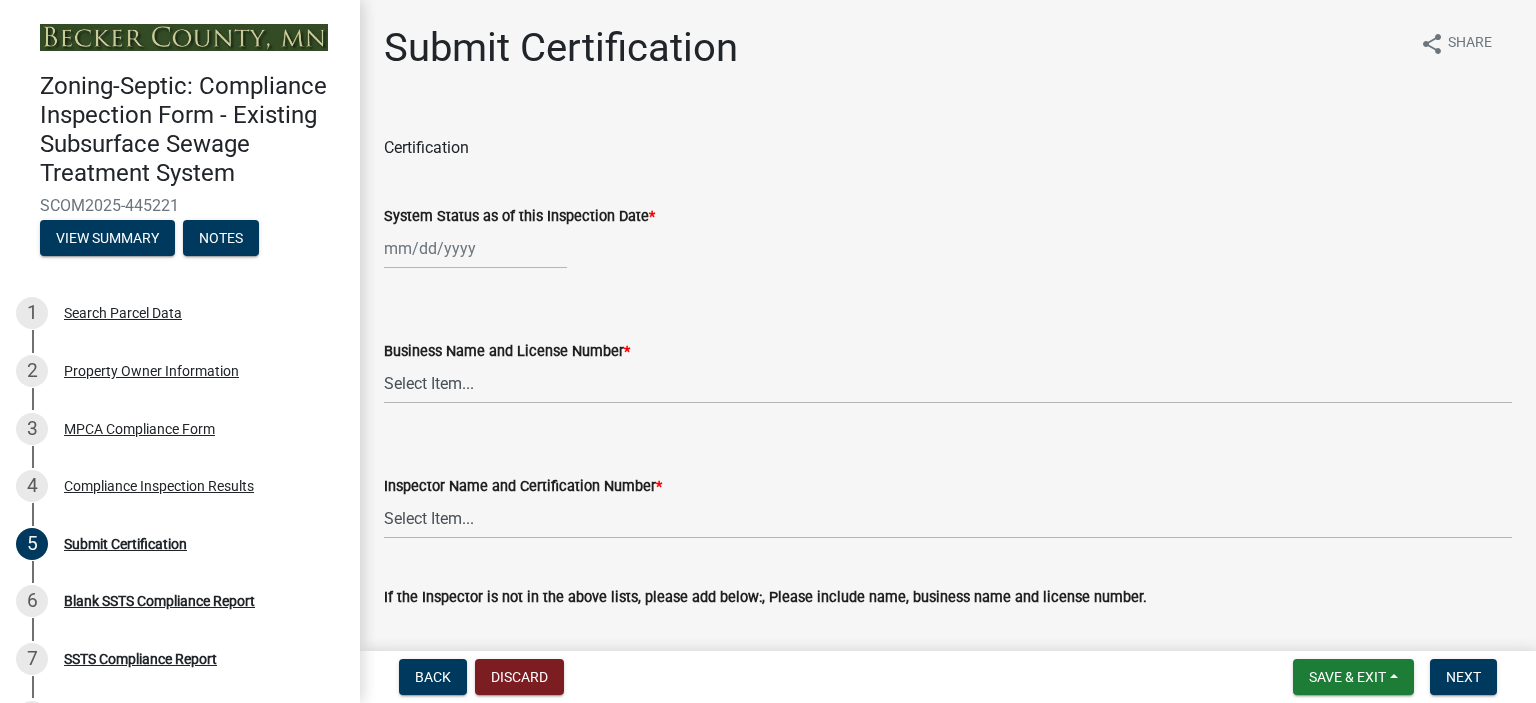 select on "7" 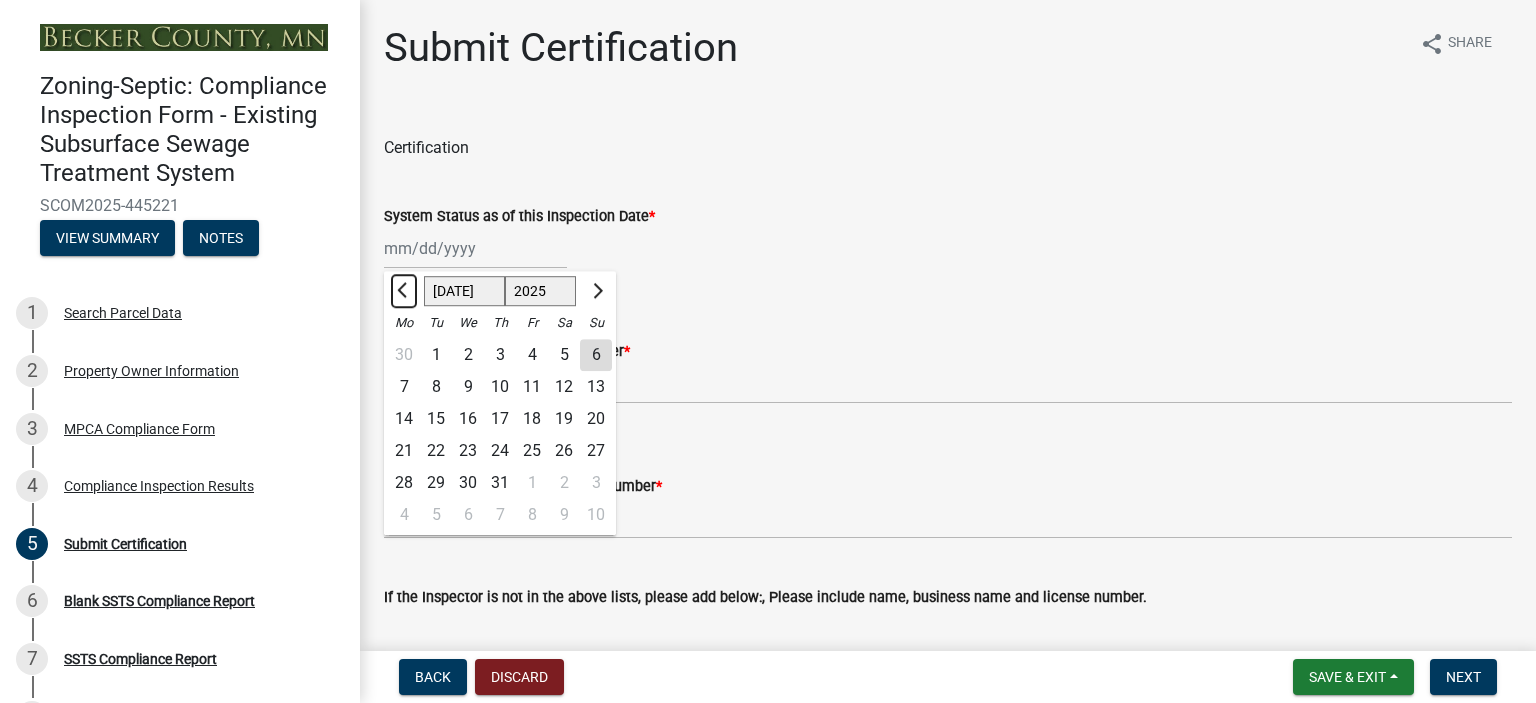click 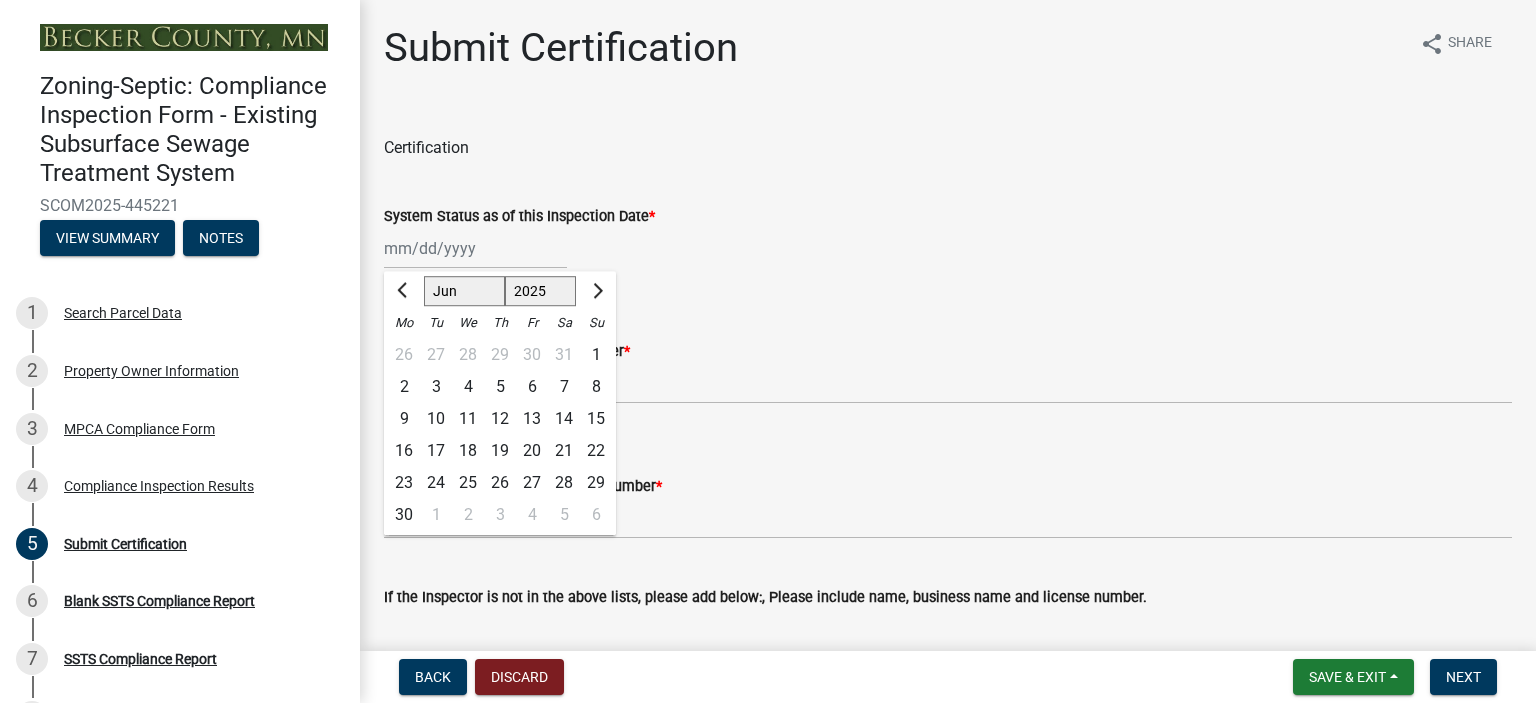 click on "18" 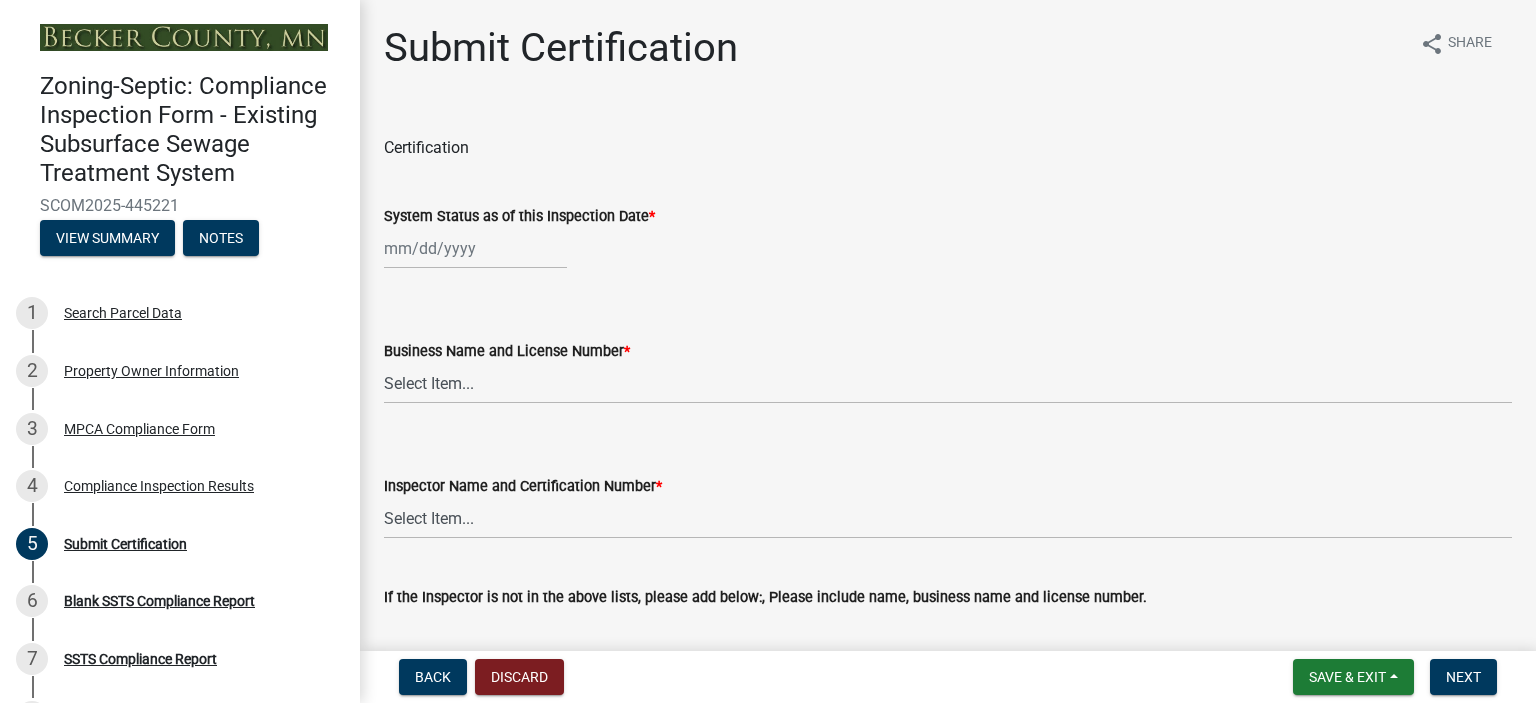 type on "[DATE]" 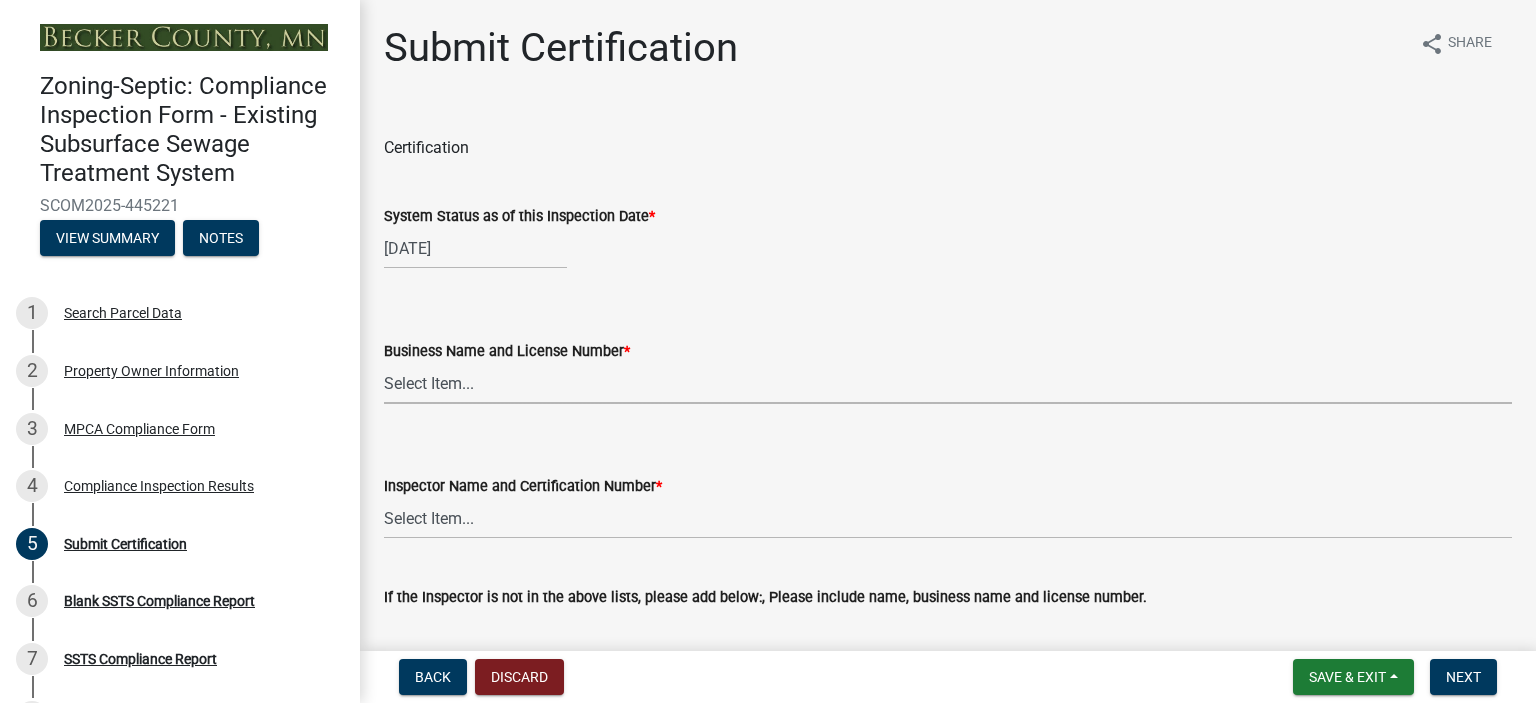 click on "Select Item...   OTHER – Not listed (please add in next field and we will add to our list)   A-1 Septic Service & Excavating LLC, L2029 ([PERSON_NAME])   [PERSON_NAME] On-Site, L634 ([PERSON_NAME])   Crescent Septic Services LLC, L4224 ([PERSON_NAME])   Crescent Septic Services LLC L4224 ([PERSON_NAME])   Cubed B LLC, L4142 ([PERSON_NAME] Bigger)   [PERSON_NAME] Backhoe Services, L478 ([PERSON_NAME]   [PERSON_NAME] Septic Service LLC, L2884 ( Apprentice [PERSON_NAME])   [PERSON_NAME], L1867 ([PERSON_NAME])   [PERSON_NAME] Inc of [GEOGRAPHIC_DATA] ([PERSON_NAME])   [PERSON_NAME] Services, LLC, L4041 ([PERSON_NAME])   Northland Septic Maintenance Inc, L549   Ohm Excavating LLC, L4034 ([PERSON_NAME])   [PERSON_NAME], L2982 ([PERSON_NAME])   Racer Construction Inc, L2122 ([PERSON_NAME])   [PERSON_NAME] Excavating LLC, L2567 ([PERSON_NAME])   [PERSON_NAME] Septic Solutions, L2945 ([PERSON_NAME])   [PERSON_NAME] Septic Services LLC, L3947 ([PERSON_NAME])   [PERSON_NAME] Excavating LLC, L553 ([PERSON_NAME])   [PERSON_NAME] Excavating Inc, L534 ([PERSON_NAME])" at bounding box center [948, 383] 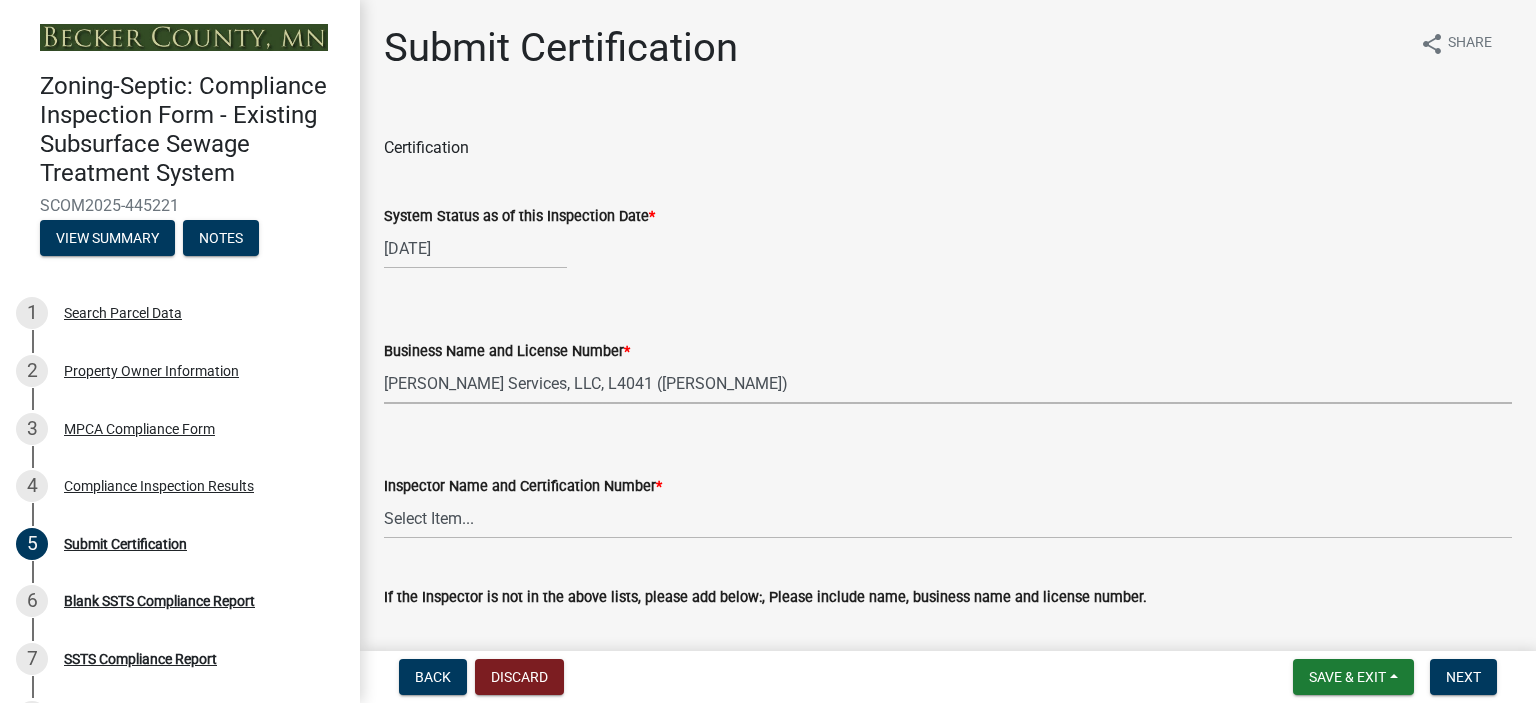 click on "Select Item...   OTHER – Not listed (please add in next field and we will add to our list)   A-1 Septic Service & Excavating LLC, L2029 ([PERSON_NAME])   [PERSON_NAME] On-Site, L634 ([PERSON_NAME])   Crescent Septic Services LLC, L4224 ([PERSON_NAME])   Crescent Septic Services LLC L4224 ([PERSON_NAME])   Cubed B LLC, L4142 ([PERSON_NAME] Bigger)   [PERSON_NAME] Backhoe Services, L478 ([PERSON_NAME]   [PERSON_NAME] Septic Service LLC, L2884 ( Apprentice [PERSON_NAME])   [PERSON_NAME], L1867 ([PERSON_NAME])   [PERSON_NAME] Inc of [GEOGRAPHIC_DATA] ([PERSON_NAME])   [PERSON_NAME] Services, LLC, L4041 ([PERSON_NAME])   Northland Septic Maintenance Inc, L549   Ohm Excavating LLC, L4034 ([PERSON_NAME])   [PERSON_NAME], L2982 ([PERSON_NAME])   Racer Construction Inc, L2122 ([PERSON_NAME])   [PERSON_NAME] Excavating LLC, L2567 ([PERSON_NAME])   [PERSON_NAME] Septic Solutions, L2945 ([PERSON_NAME])   [PERSON_NAME] Septic Services LLC, L3947 ([PERSON_NAME])   [PERSON_NAME] Excavating LLC, L553 ([PERSON_NAME])   [PERSON_NAME] Excavating Inc, L534 ([PERSON_NAME])" at bounding box center (948, 383) 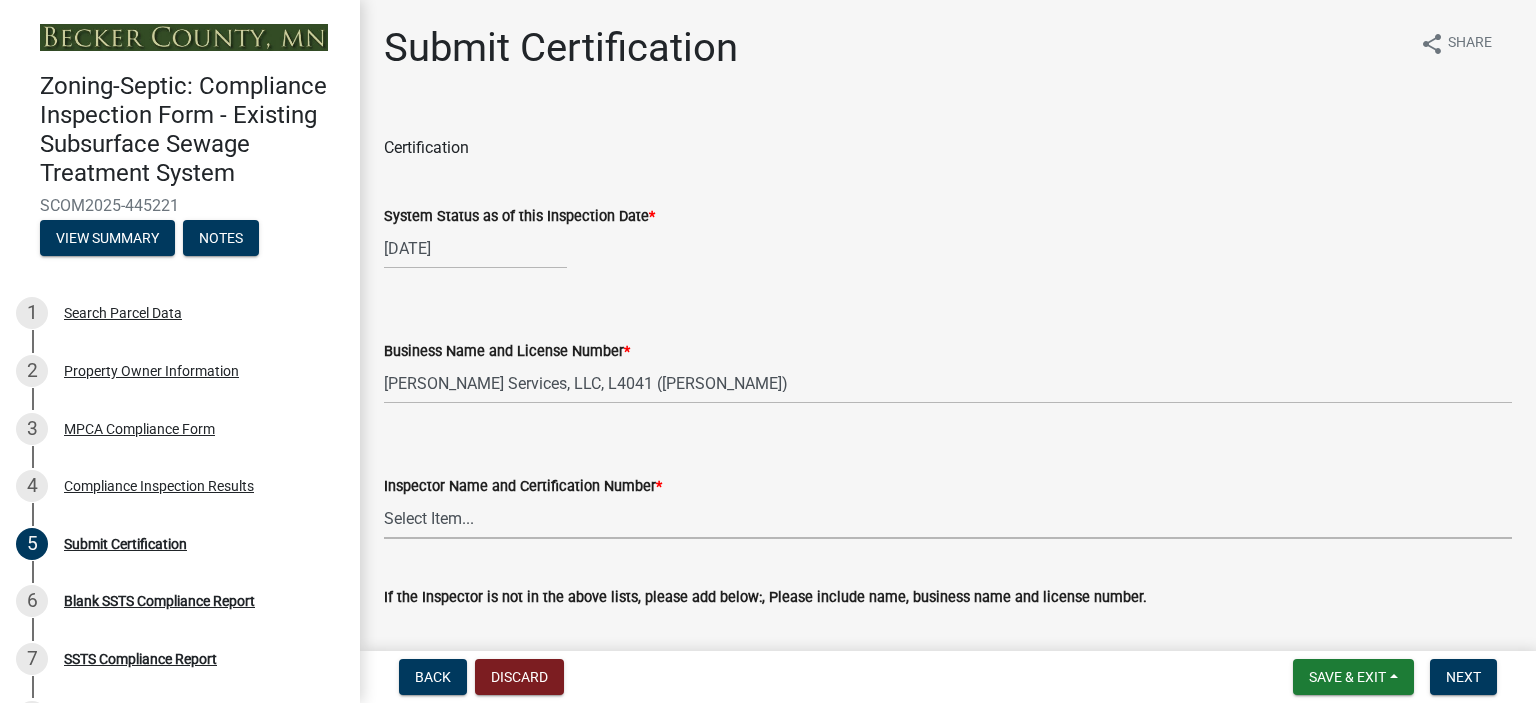 click on "Select Item...   OTHER – Not listed (please add in next field and we will add to our list)   [PERSON_NAME], C3044   [PERSON_NAME] , C2779   [PERSON_NAME], C8571   [PERSON_NAME], C2890   [PERSON_NAME], C2006   [PERSON_NAME], C2520   [PERSON_NAME], C1138   [PERSON_NAME], C2228   [PERSON_NAME], C742   [PERSON_NAME], C1202   [PERSON_NAME], C7202   [PERSON_NAME], C3332   [PERSON_NAME], C2042   [PERSON_NAME], C8115   [PERSON_NAME], [PERSON_NAME], C1444   [PERSON_NAME], C3206   [PERSON_NAME] Stock, C5663   [PERSON_NAME], C7526   [PERSON_NAME], C960   [PERSON_NAME], C4549   [PERSON_NAME], C4632   [PERSON_NAME], C3433   [PERSON_NAME], C5775   [PERSON_NAME], C6463   [PERSON_NAME] Bigger, C1835   [PERSON_NAME], C732" at bounding box center (948, 518) 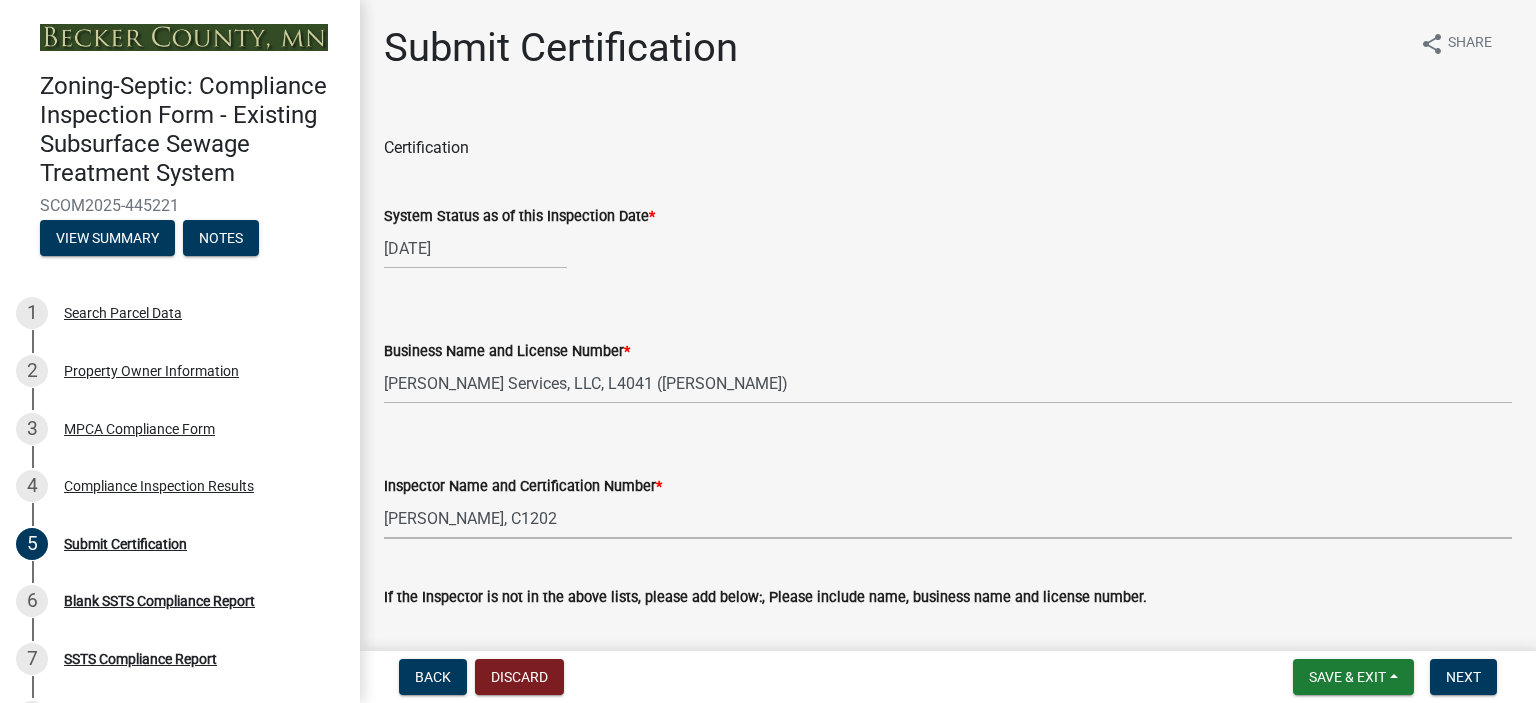 click on "Select Item...   OTHER – Not listed (please add in next field and we will add to our list)   [PERSON_NAME], C3044   [PERSON_NAME] , C2779   [PERSON_NAME], C8571   [PERSON_NAME], C2890   [PERSON_NAME], C2006   [PERSON_NAME], C2520   [PERSON_NAME], C1138   [PERSON_NAME], C2228   [PERSON_NAME], C742   [PERSON_NAME], C1202   [PERSON_NAME], C7202   [PERSON_NAME], C3332   [PERSON_NAME], C2042   [PERSON_NAME], C8115   [PERSON_NAME], [PERSON_NAME], C1444   [PERSON_NAME], C3206   [PERSON_NAME] Stock, C5663   [PERSON_NAME], C7526   [PERSON_NAME], C960   [PERSON_NAME], C4549   [PERSON_NAME], C4632   [PERSON_NAME], C3433   [PERSON_NAME], C5775   [PERSON_NAME], C6463   [PERSON_NAME] Bigger, C1835   [PERSON_NAME], C732" at bounding box center (948, 518) 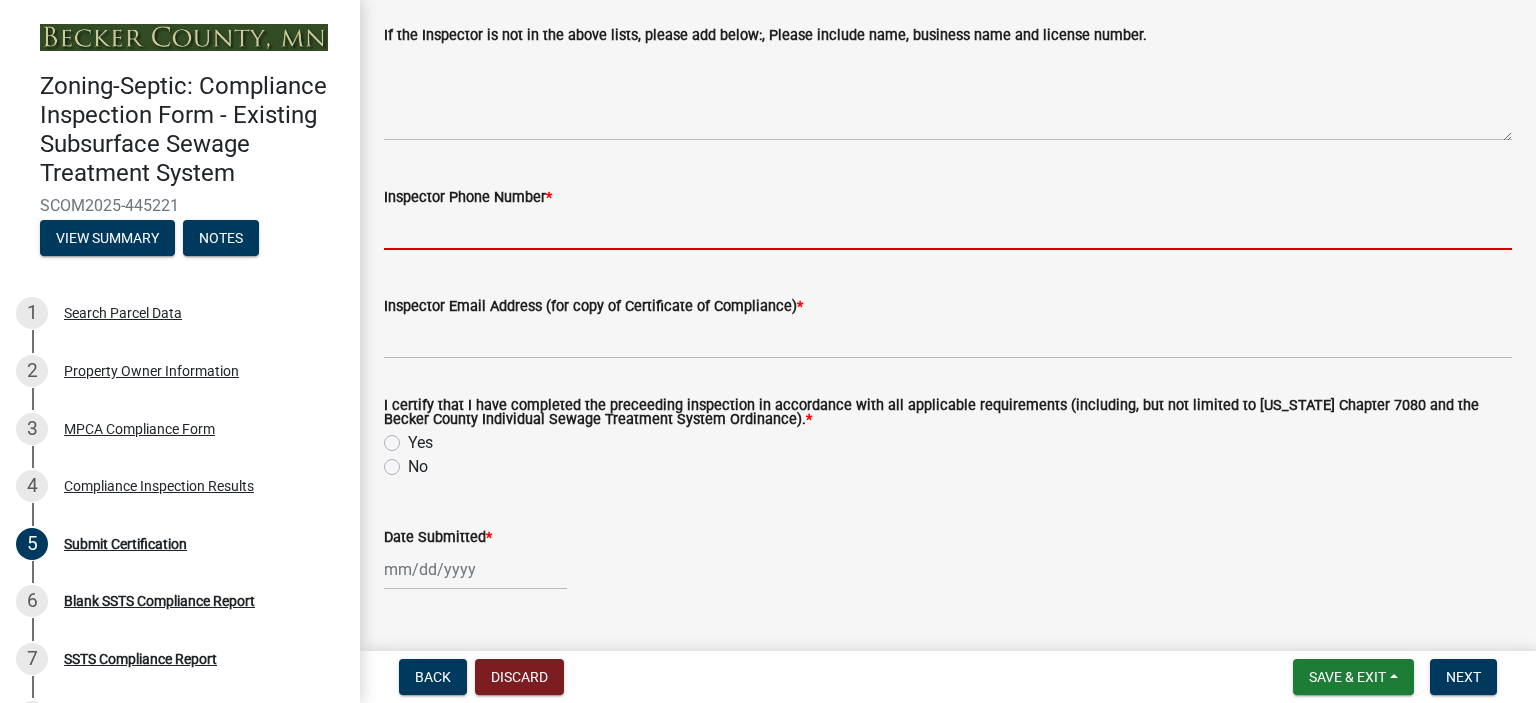 click on "Inspector Phone Number  *" at bounding box center (948, 229) 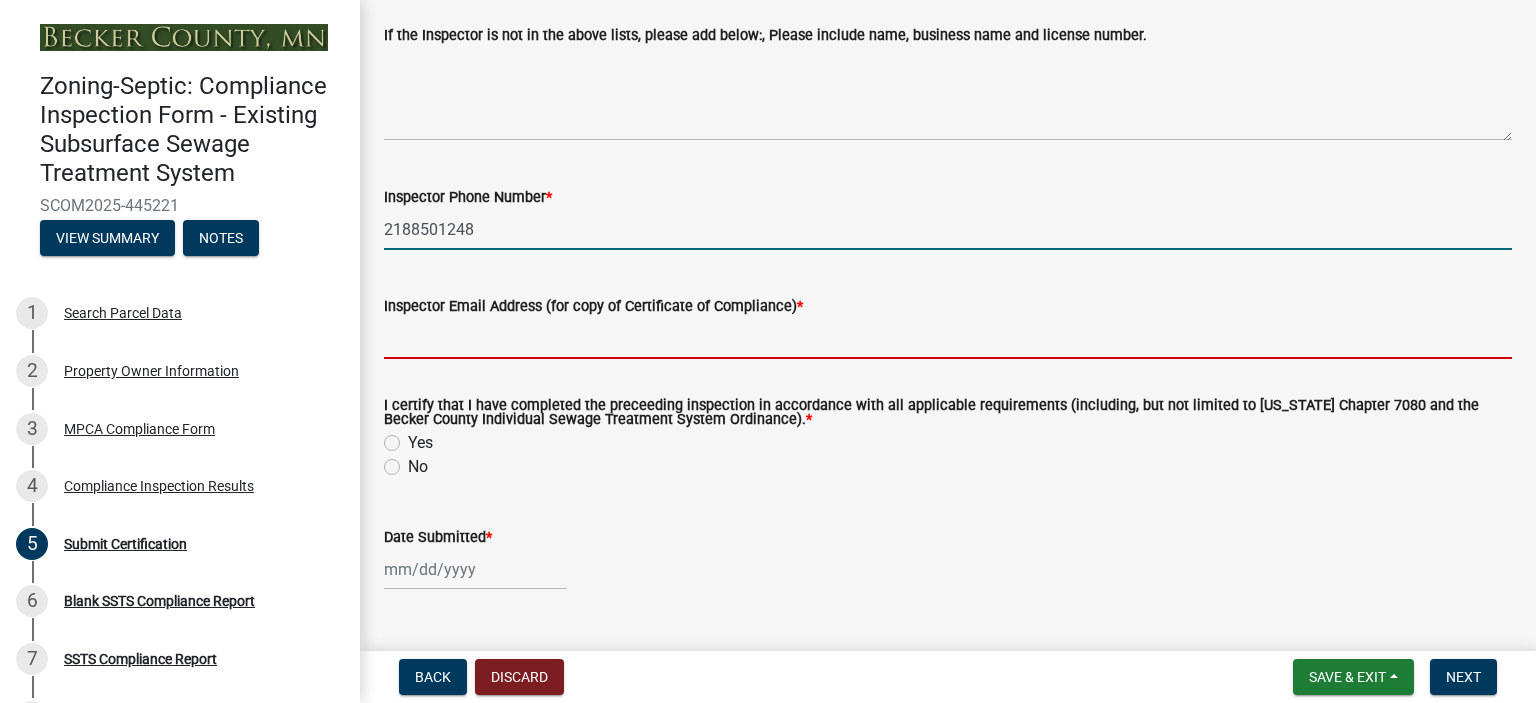 type on "[PERSON_NAME][DOMAIN_NAME][EMAIL_ADDRESS][DOMAIN_NAME]" 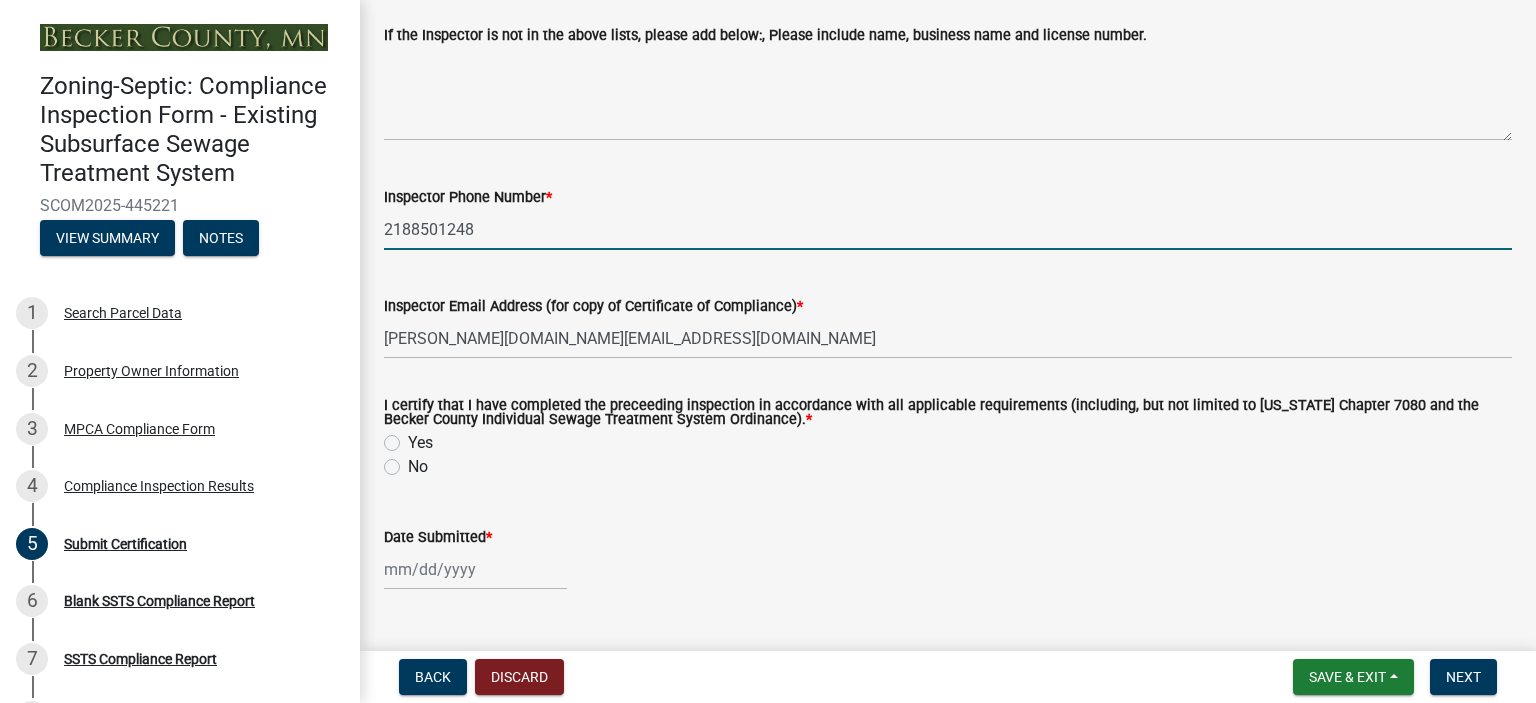 click on "Yes" 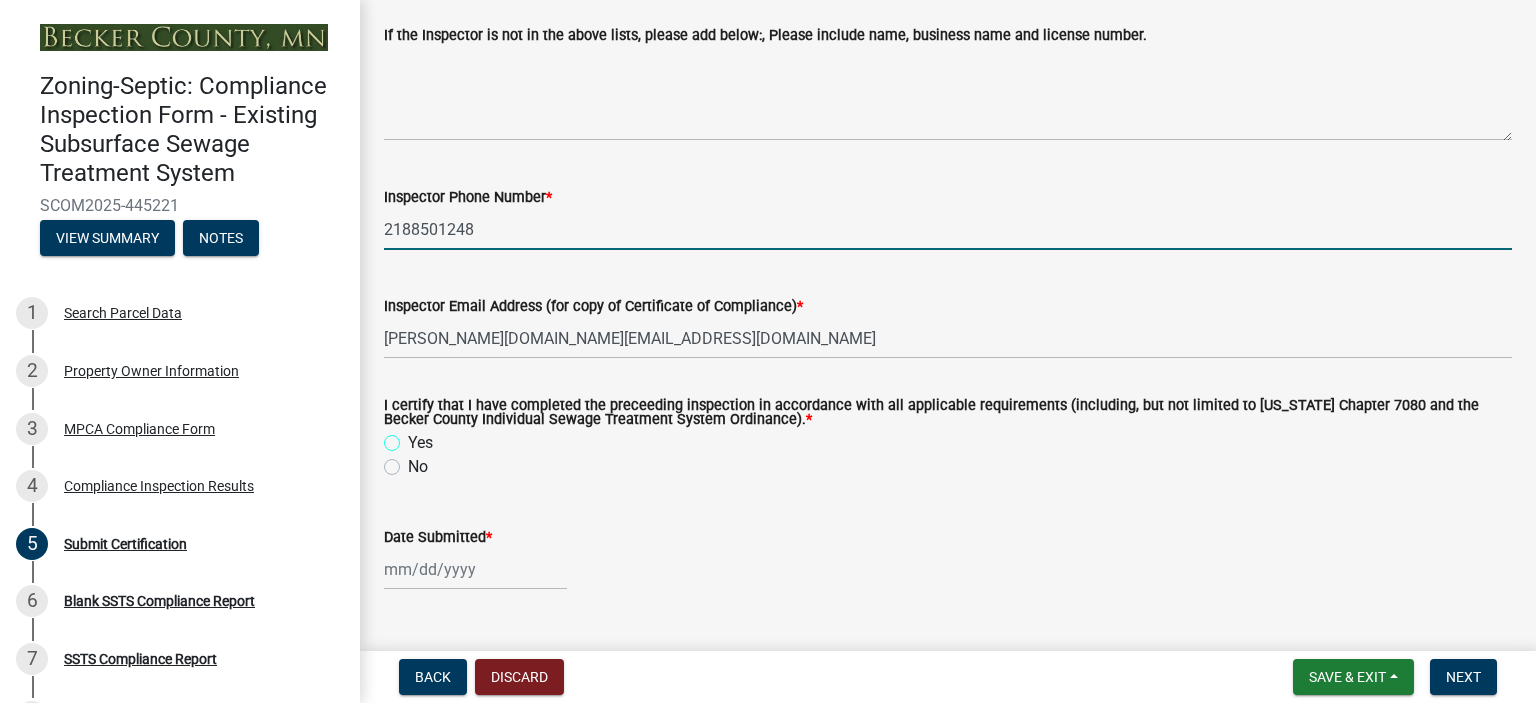 click on "Yes" at bounding box center [414, 437] 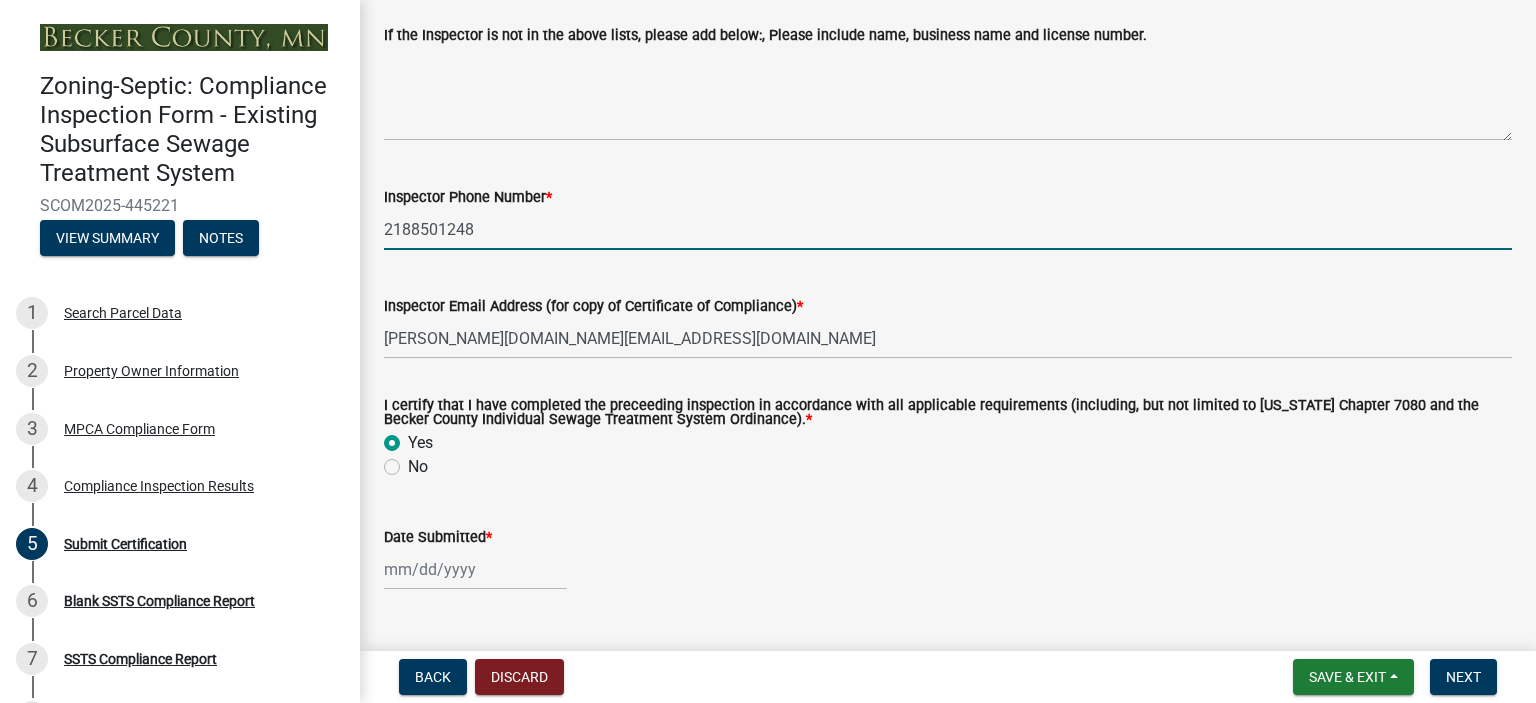radio on "true" 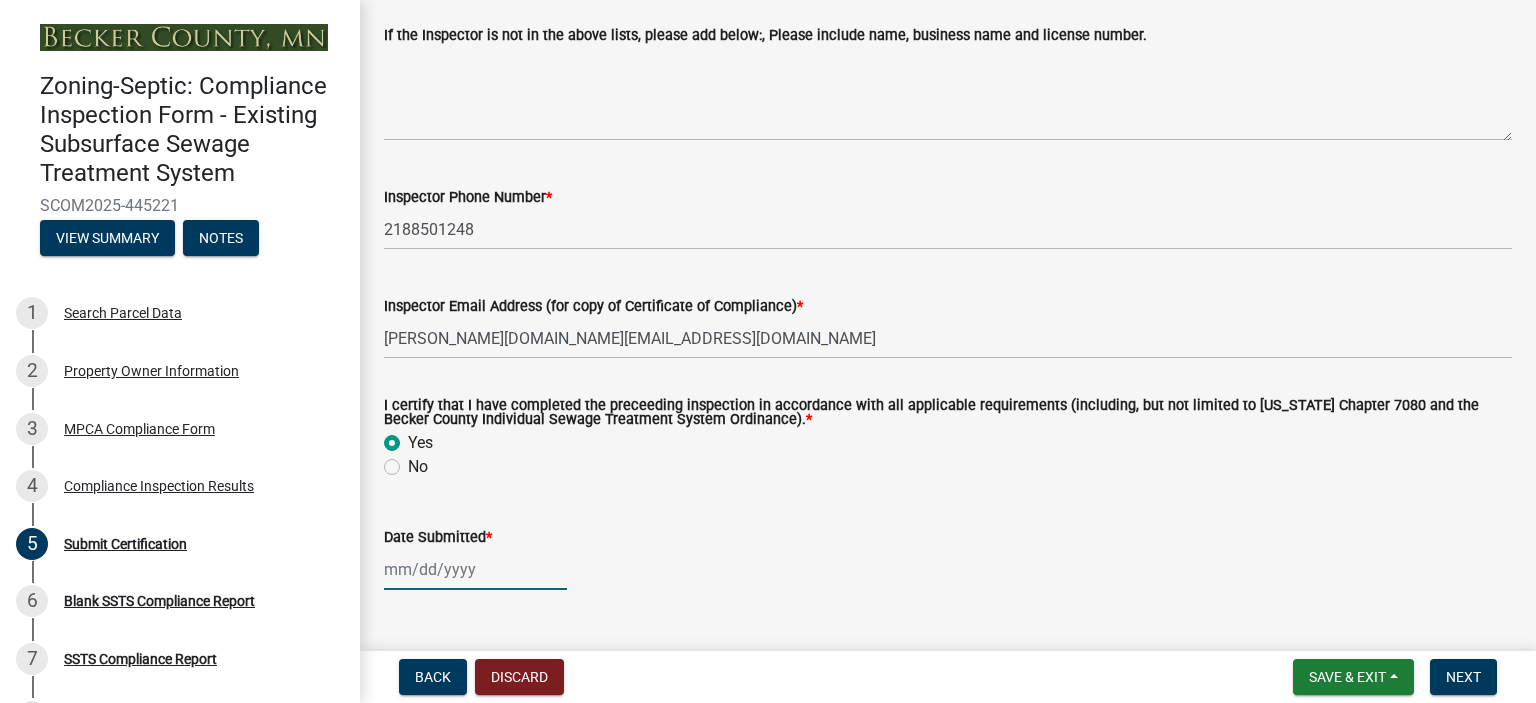 click 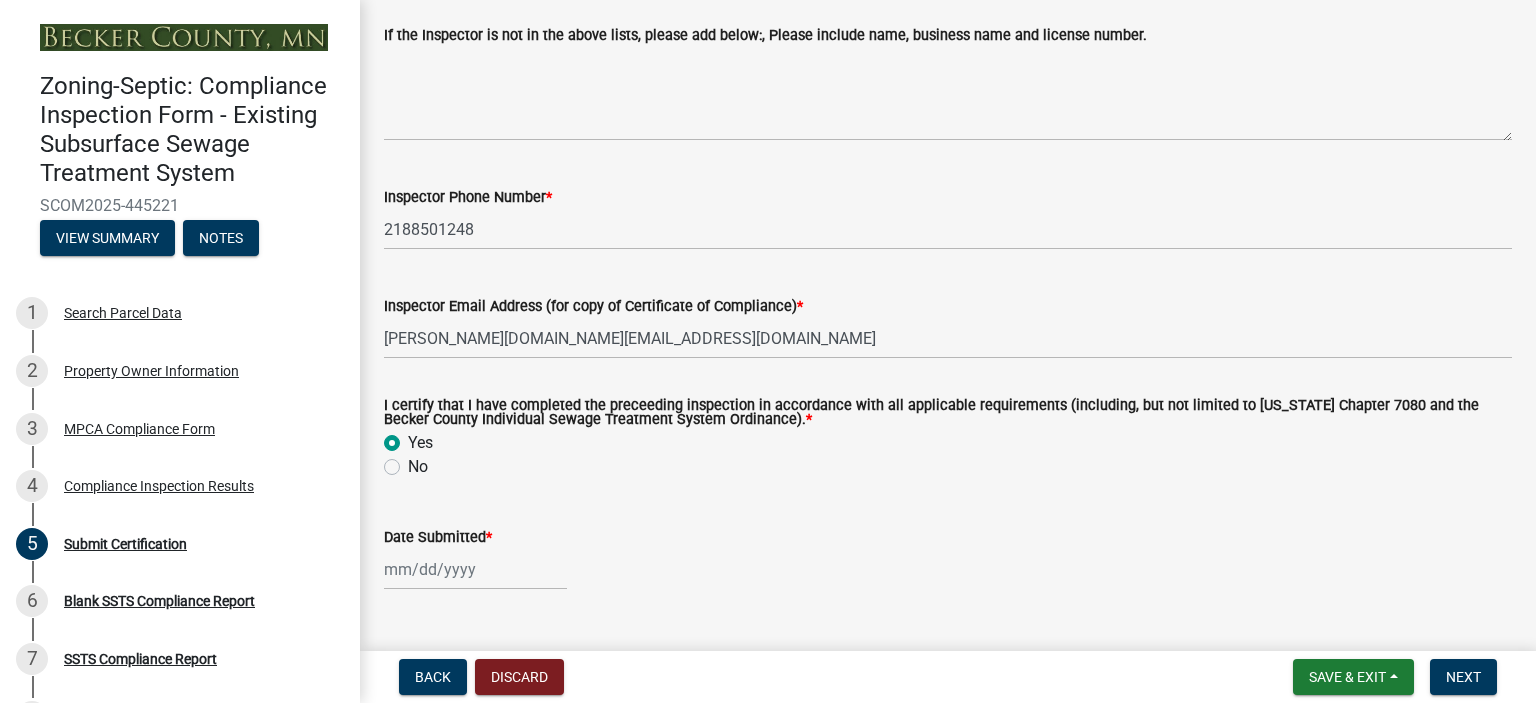 select on "7" 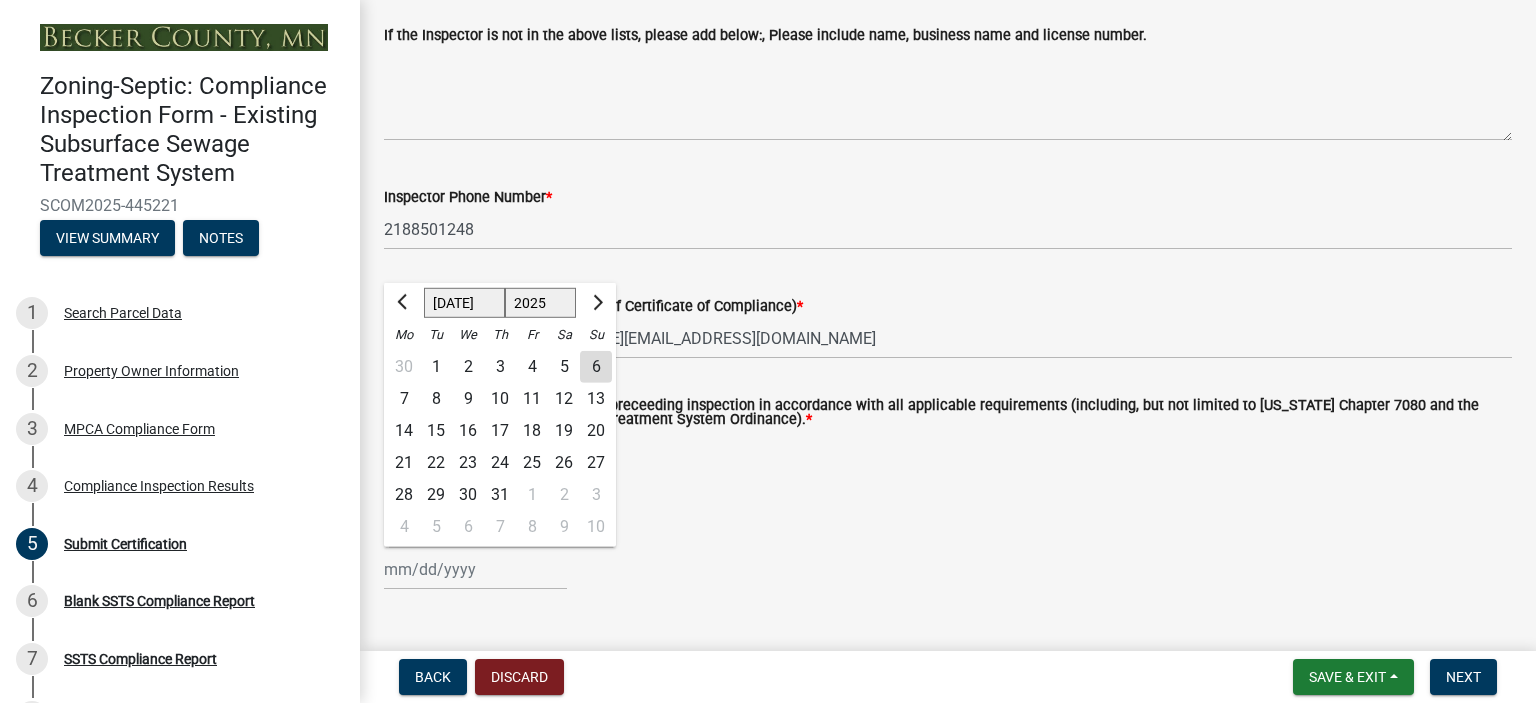 click on "6" 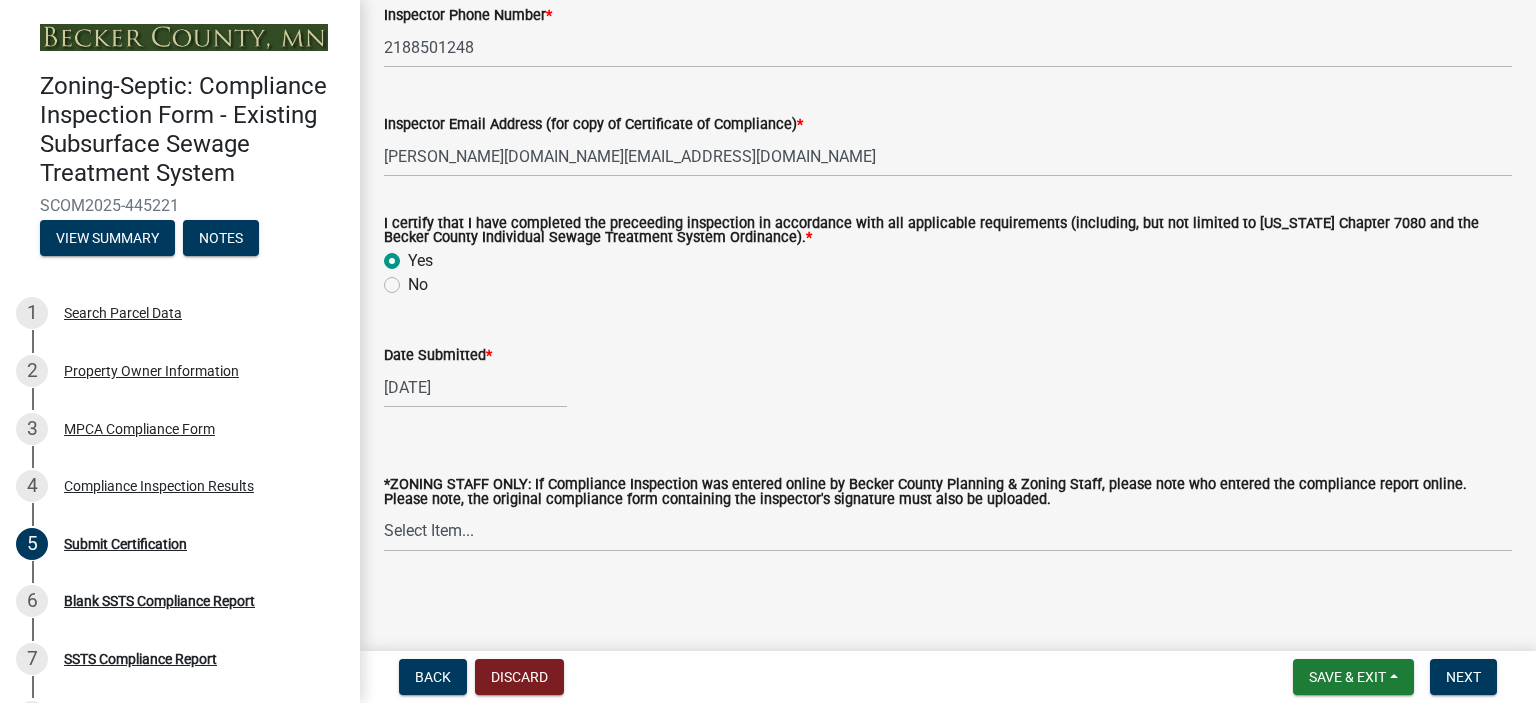 scroll, scrollTop: 749, scrollLeft: 0, axis: vertical 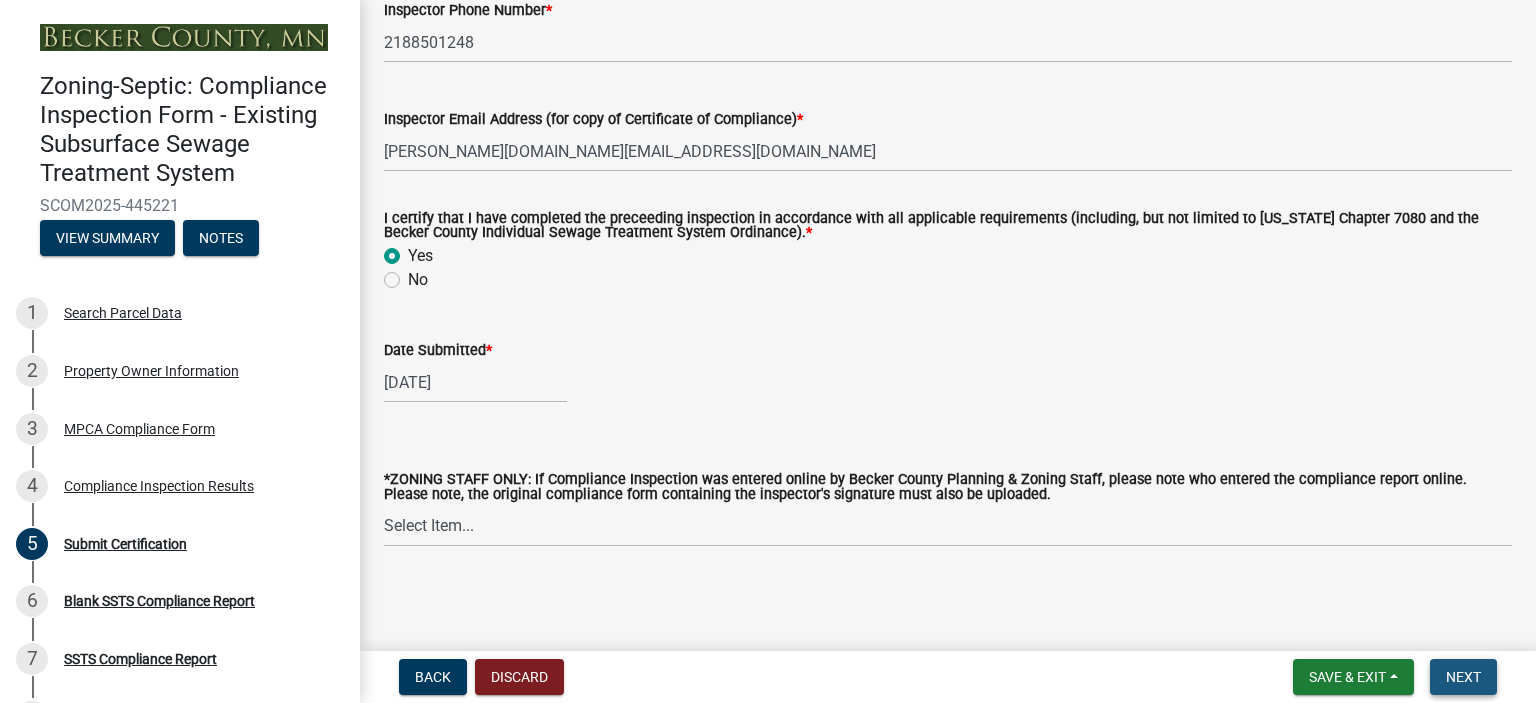 click on "Next" at bounding box center (1463, 677) 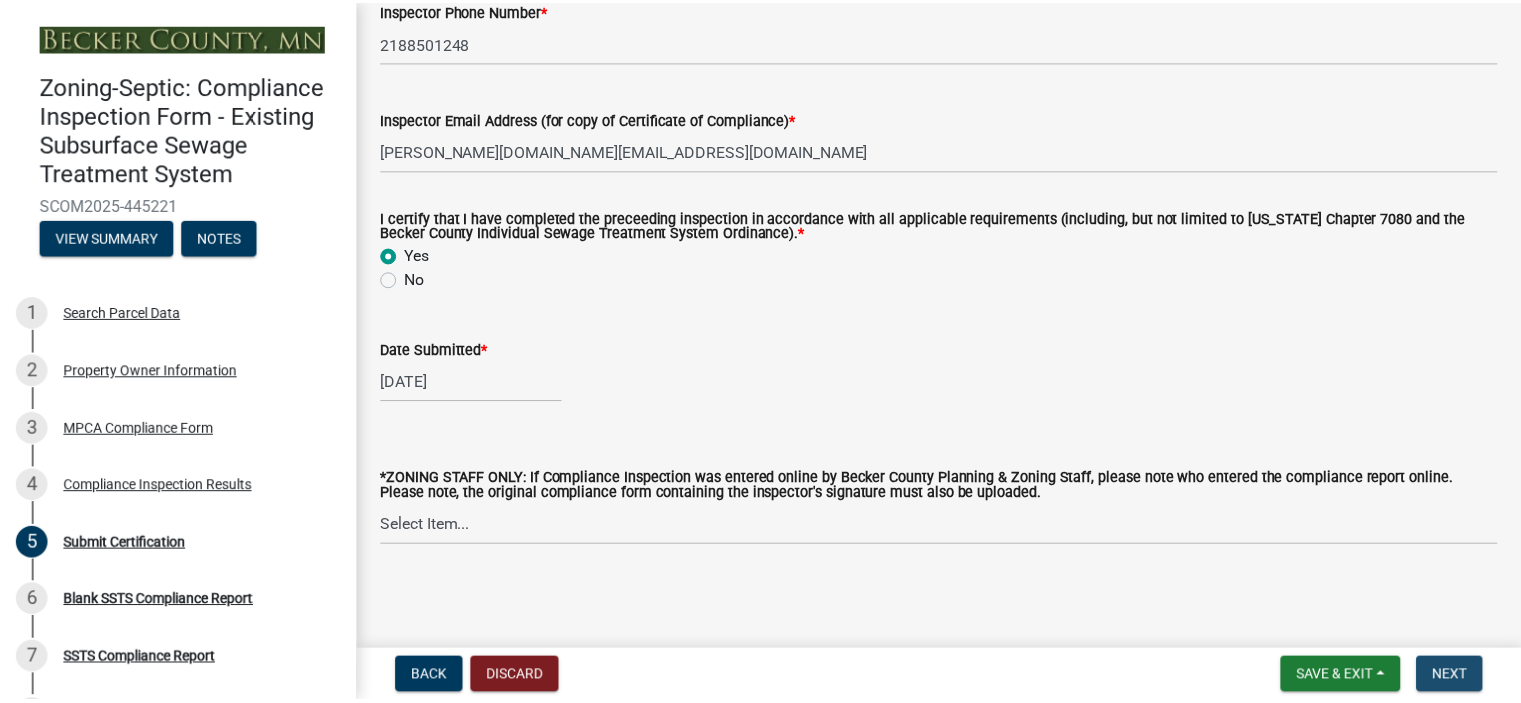 scroll, scrollTop: 0, scrollLeft: 0, axis: both 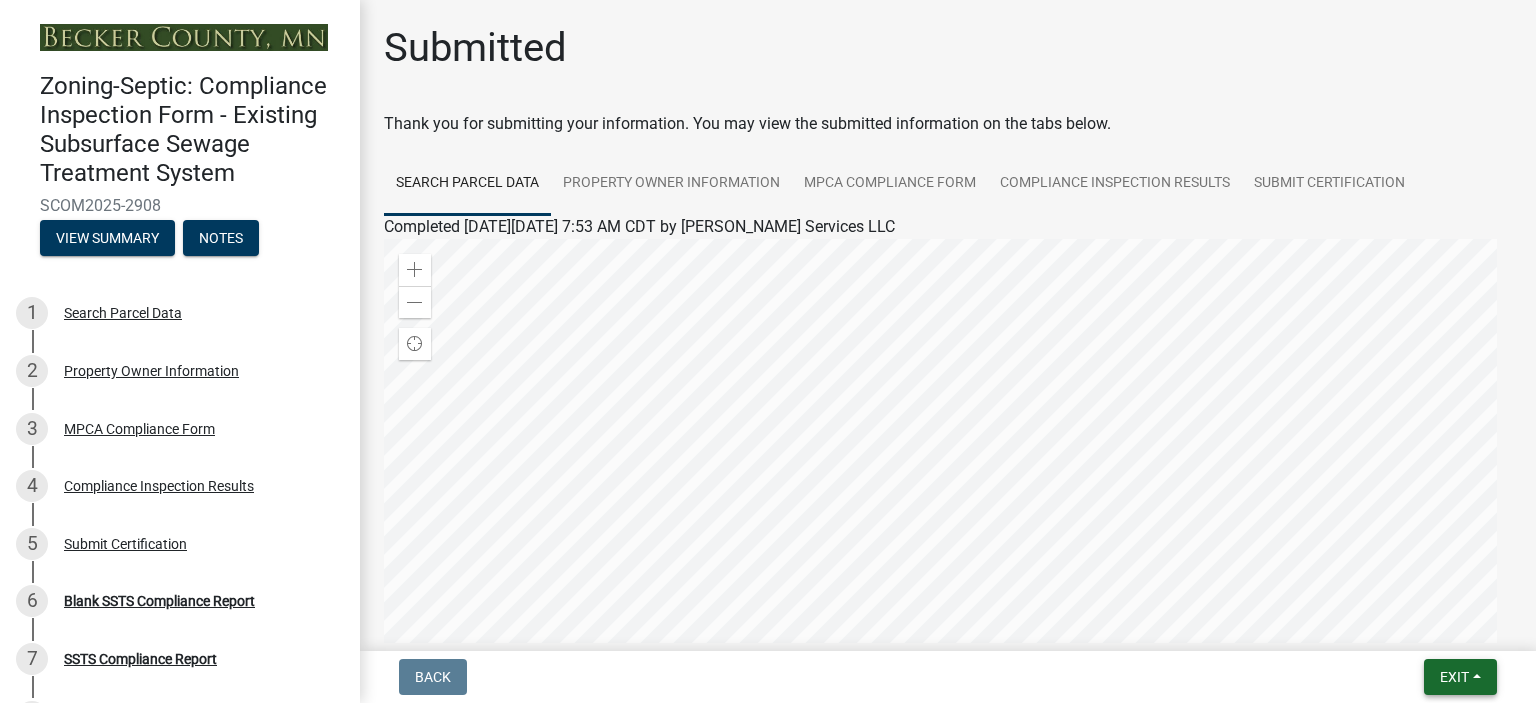 click on "Exit" at bounding box center (1460, 677) 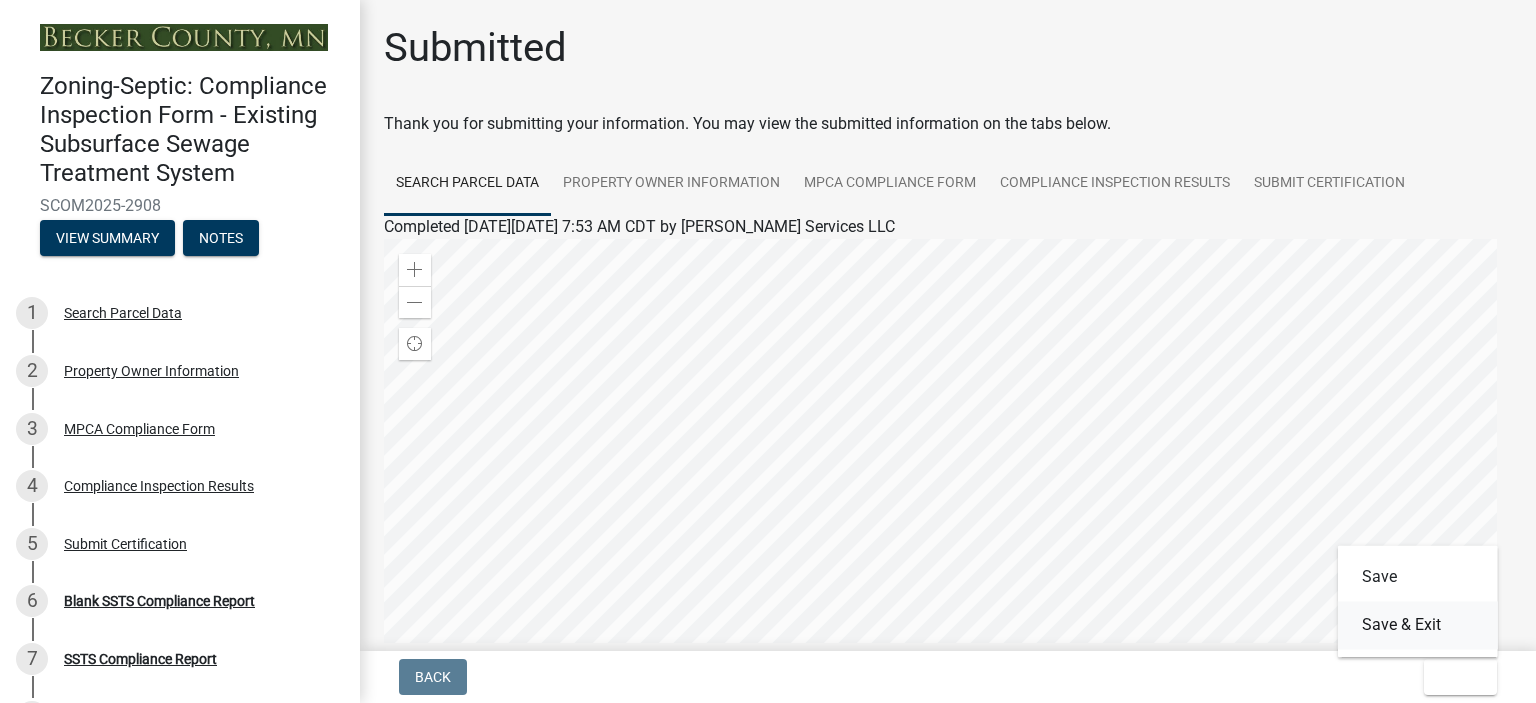 click on "Save & Exit" at bounding box center (1418, 625) 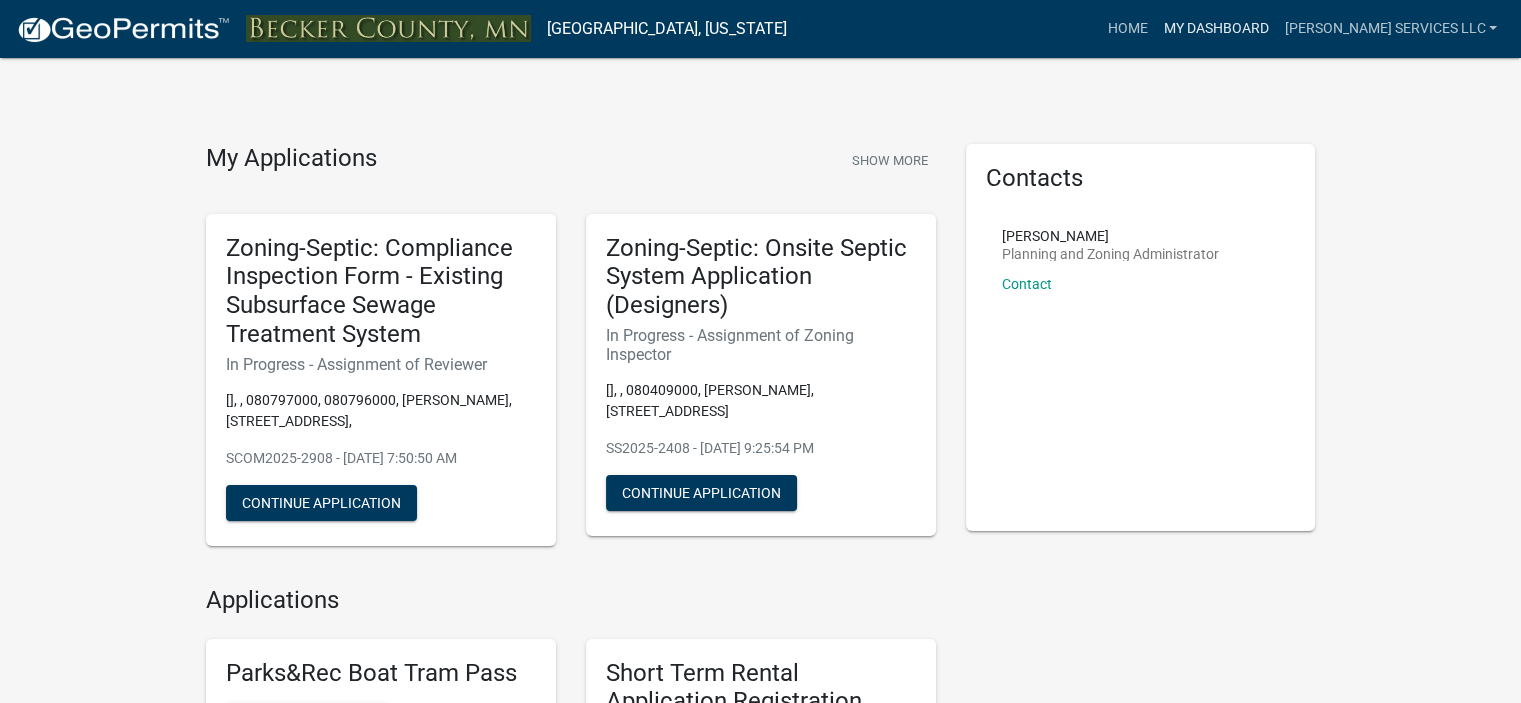 click on "My Dashboard" at bounding box center [1215, 29] 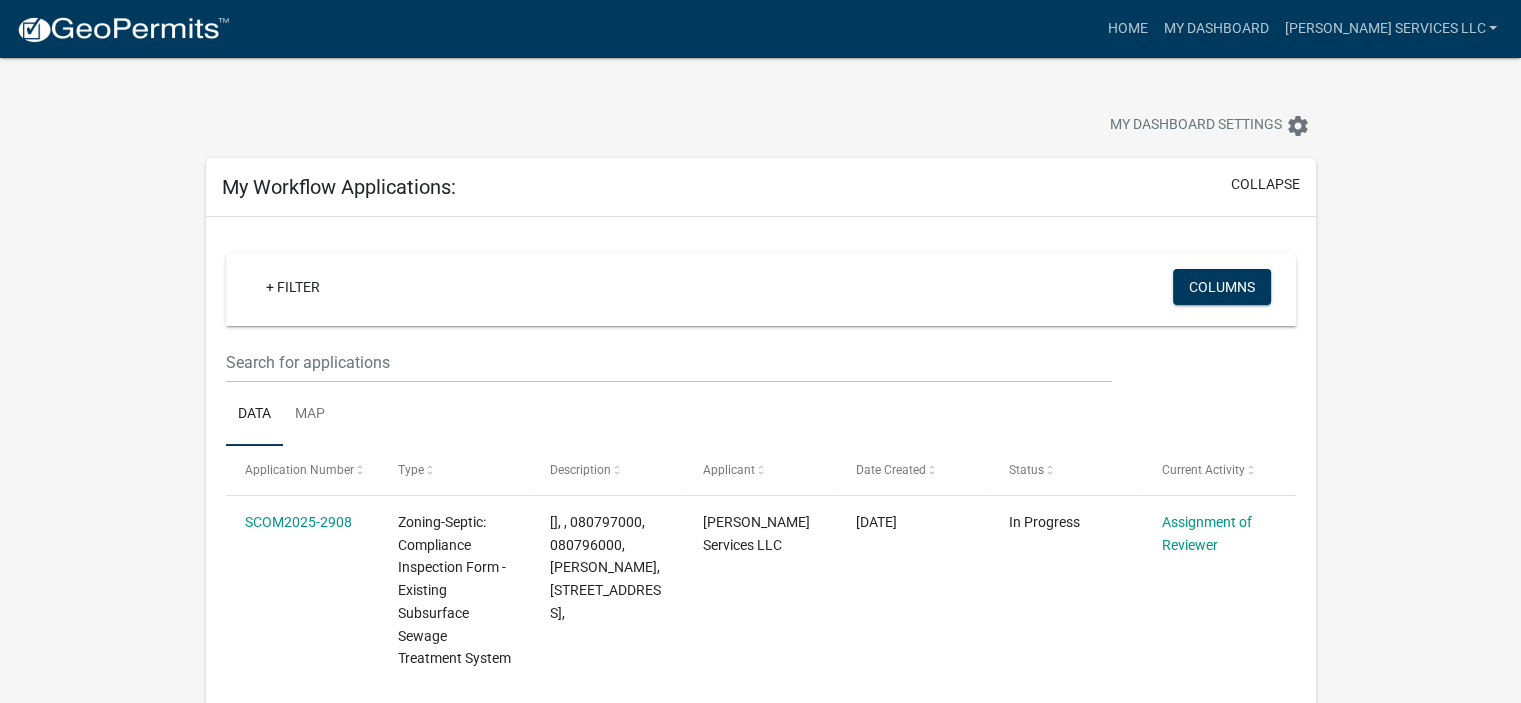 scroll, scrollTop: 615, scrollLeft: 0, axis: vertical 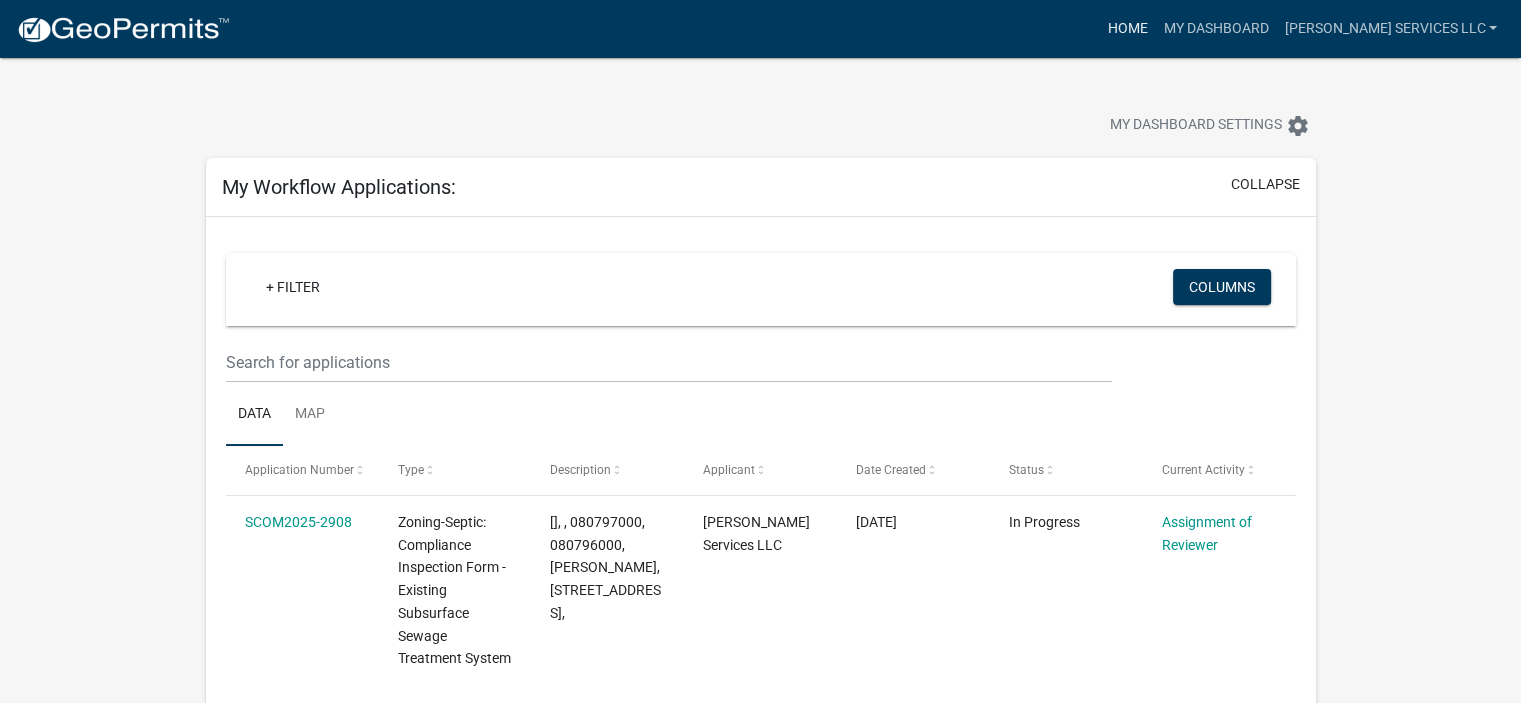 click on "Home" at bounding box center [1127, 29] 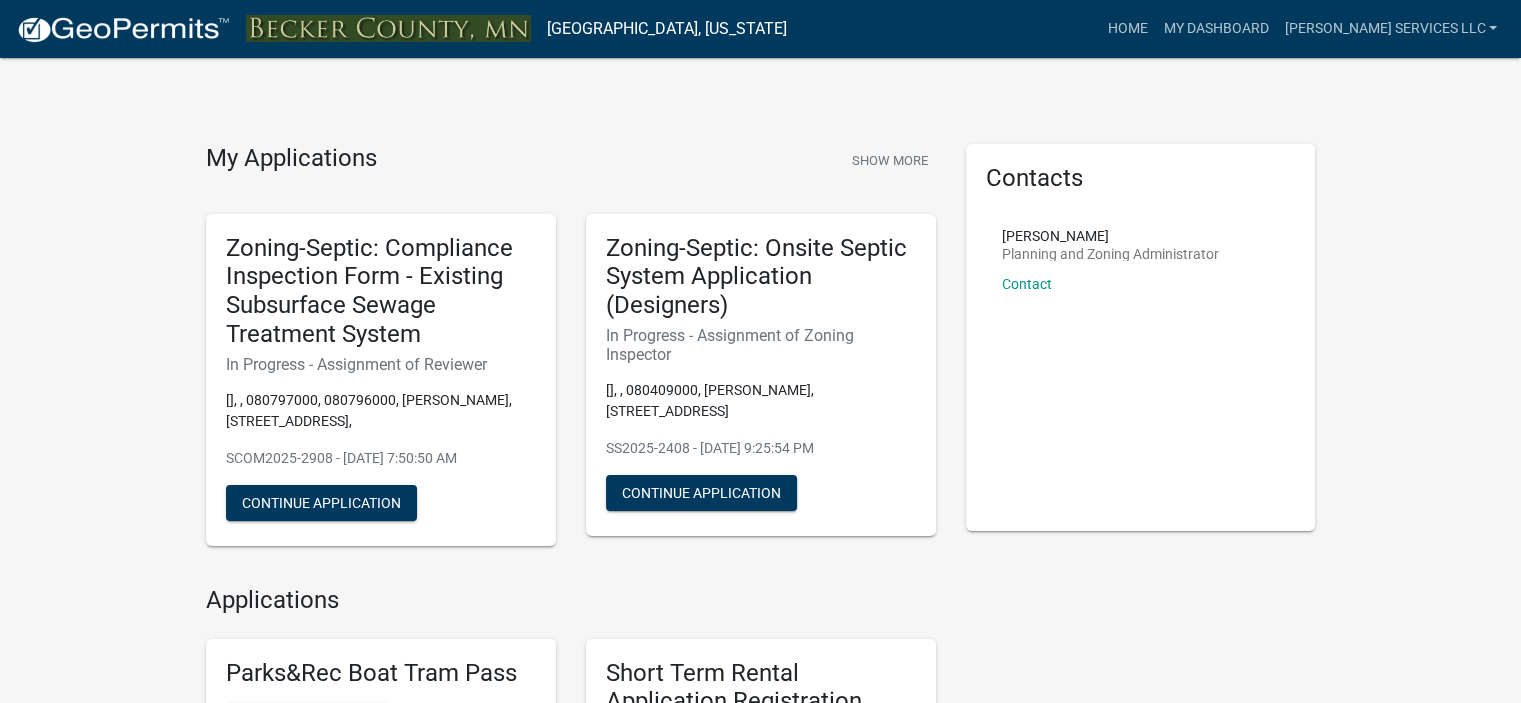 scroll, scrollTop: 615, scrollLeft: 0, axis: vertical 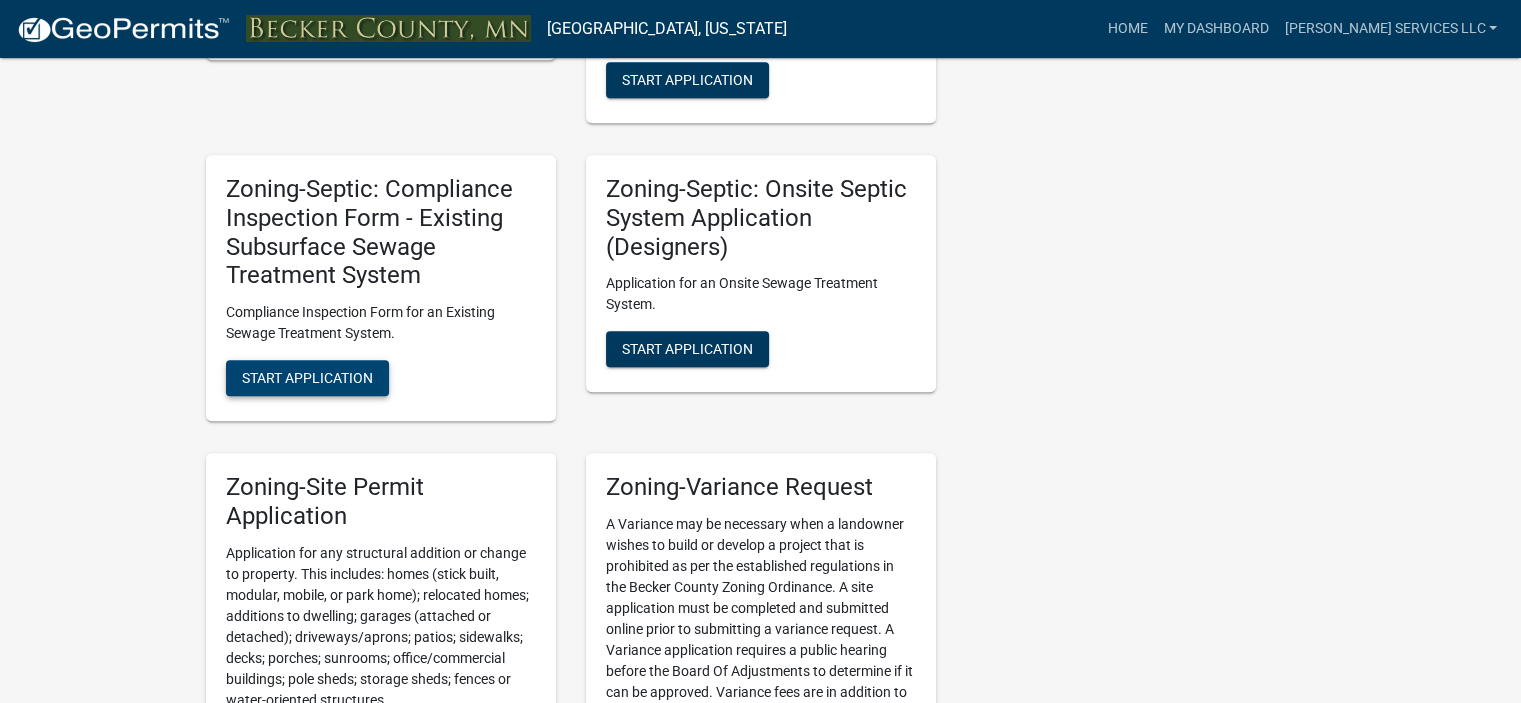 click on "Start Application" 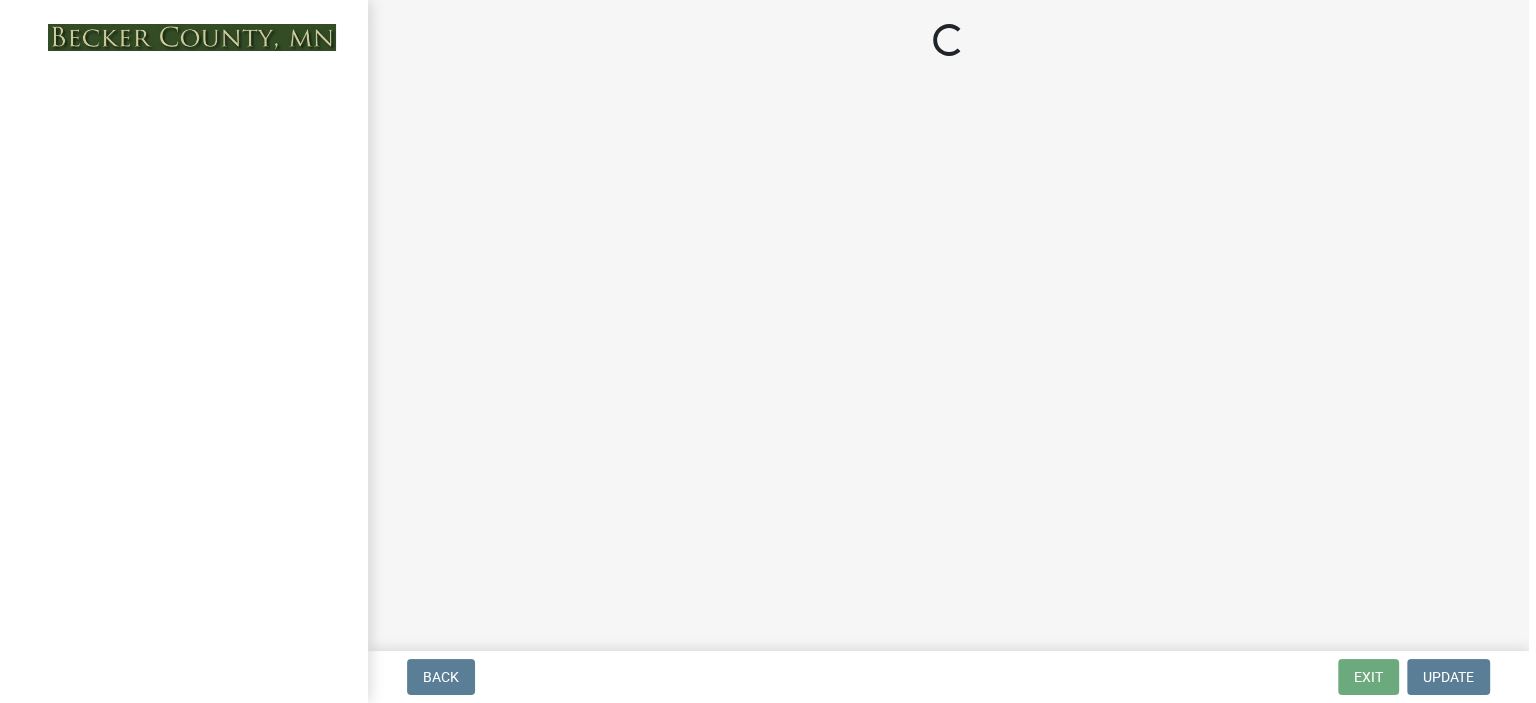 scroll, scrollTop: 0, scrollLeft: 0, axis: both 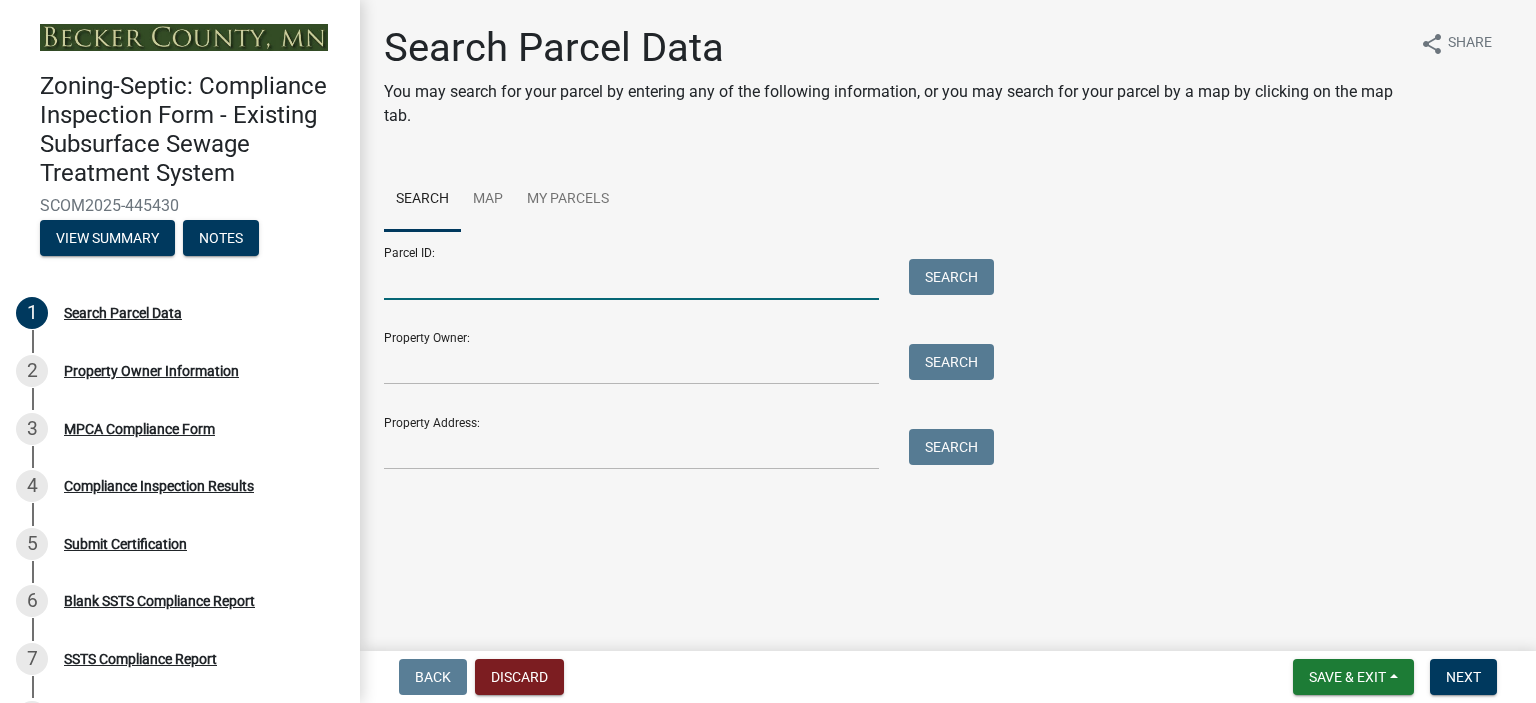 click on "Parcel ID:" at bounding box center [631, 279] 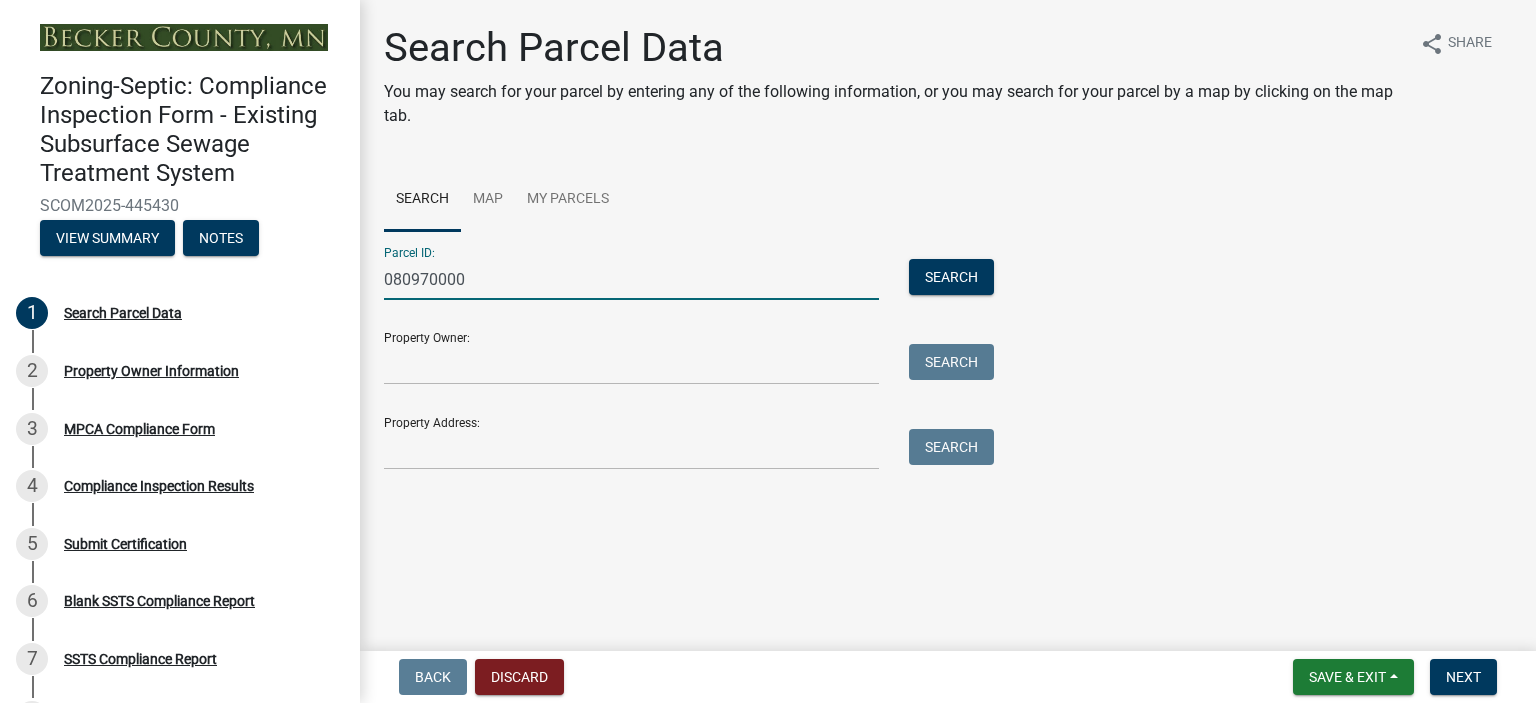 type on "080970000" 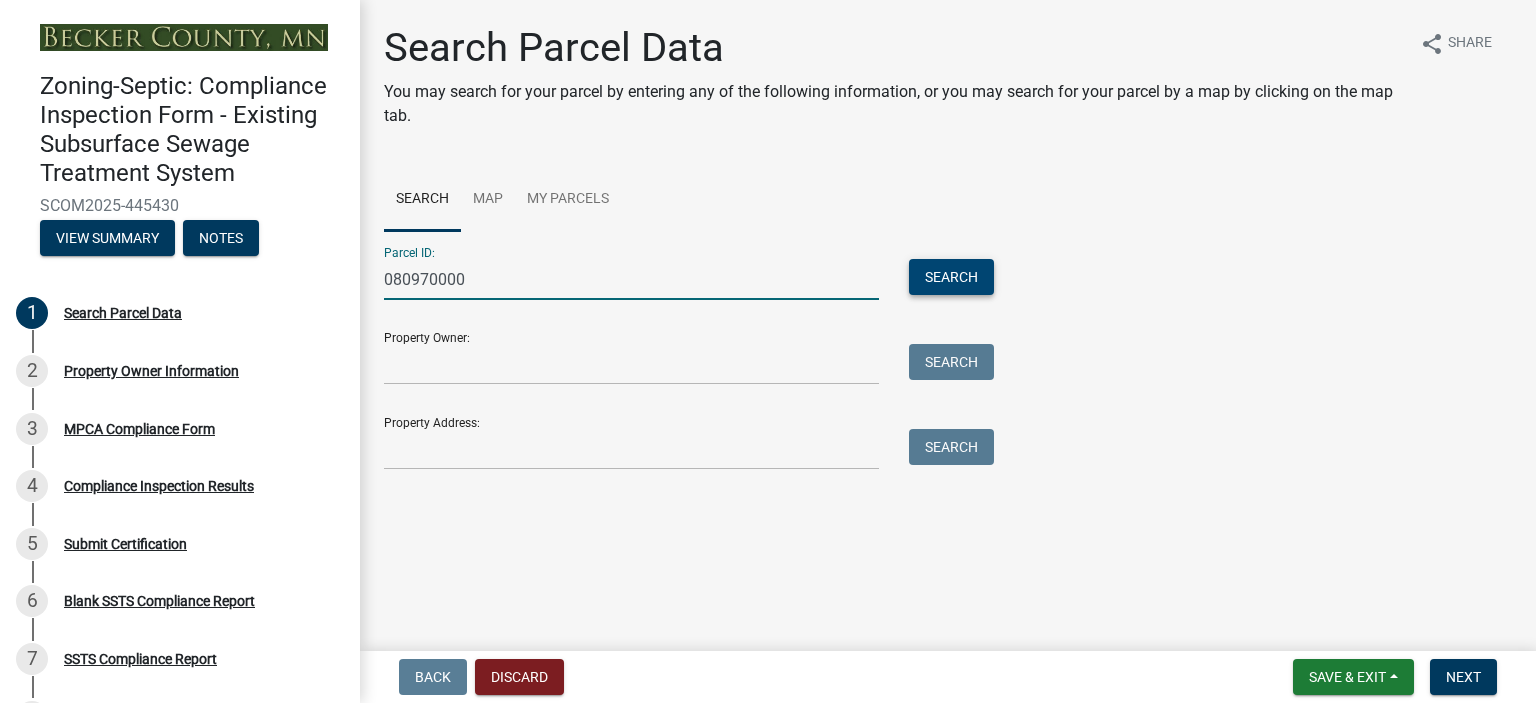 click on "Search" at bounding box center [951, 277] 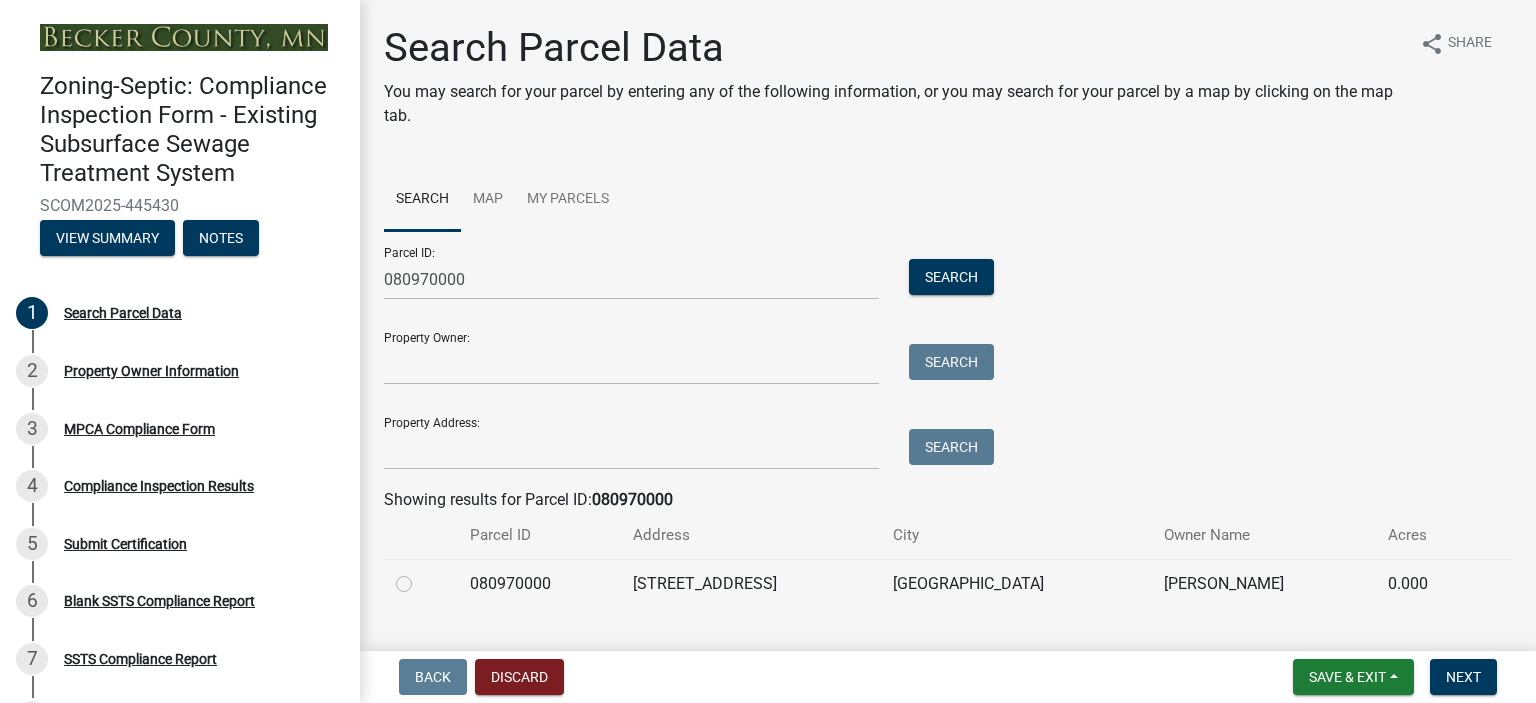 click 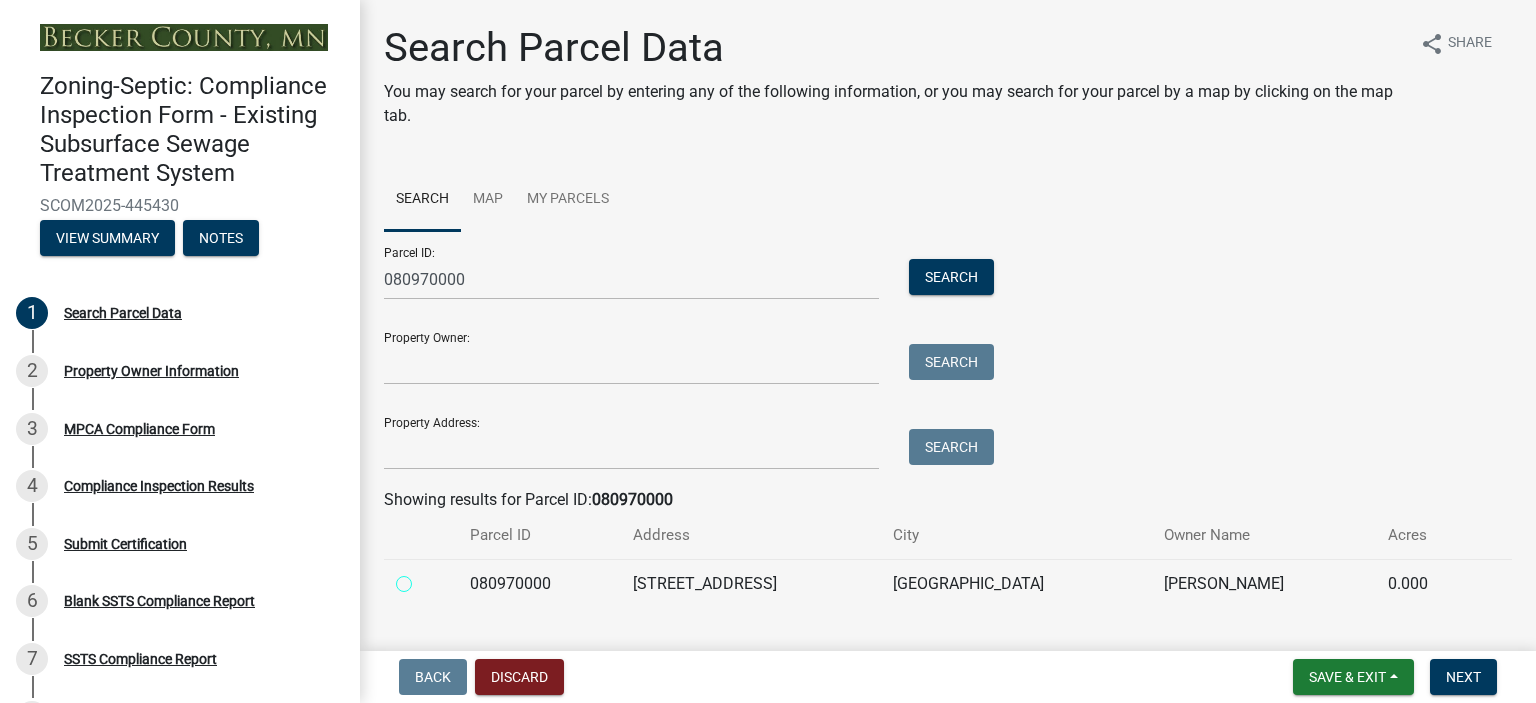 click at bounding box center [426, 578] 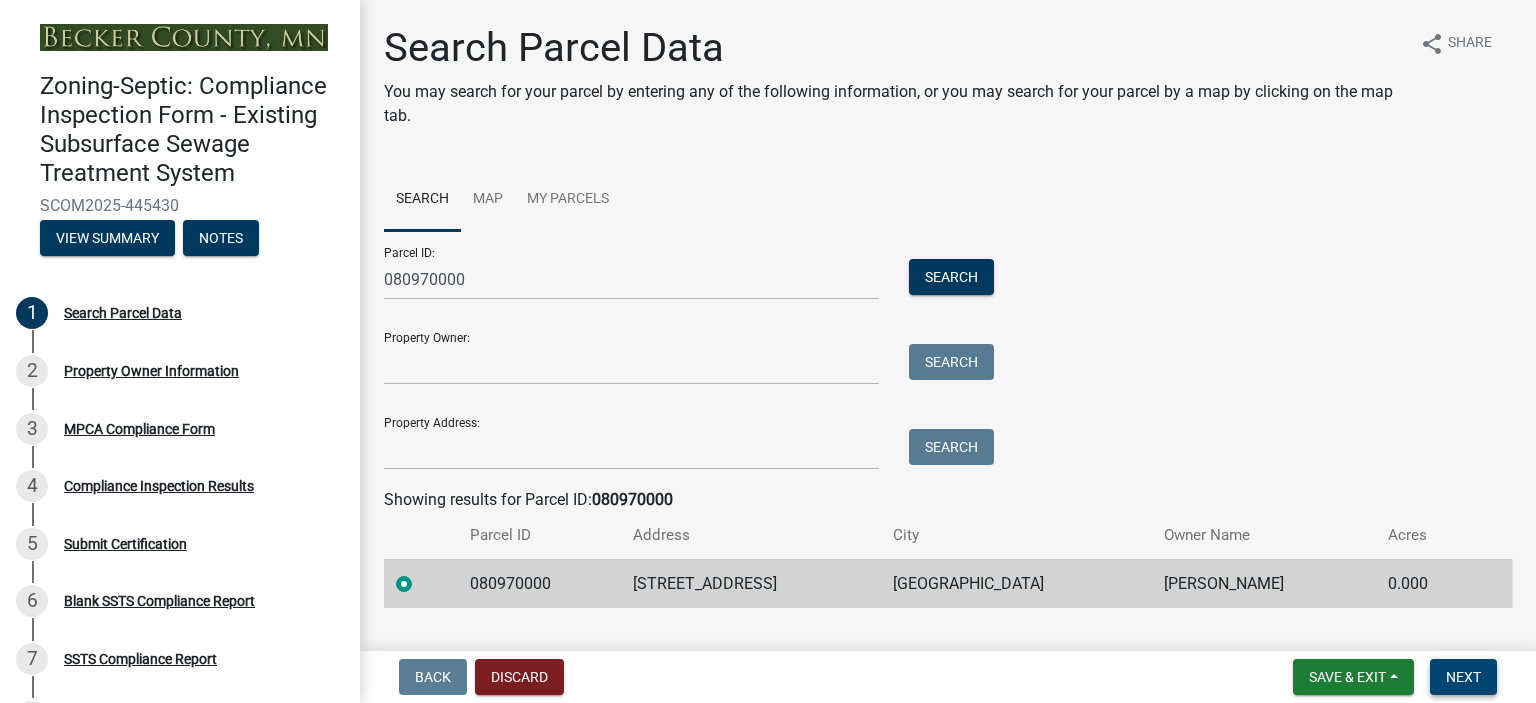 click on "Next" at bounding box center (1463, 677) 